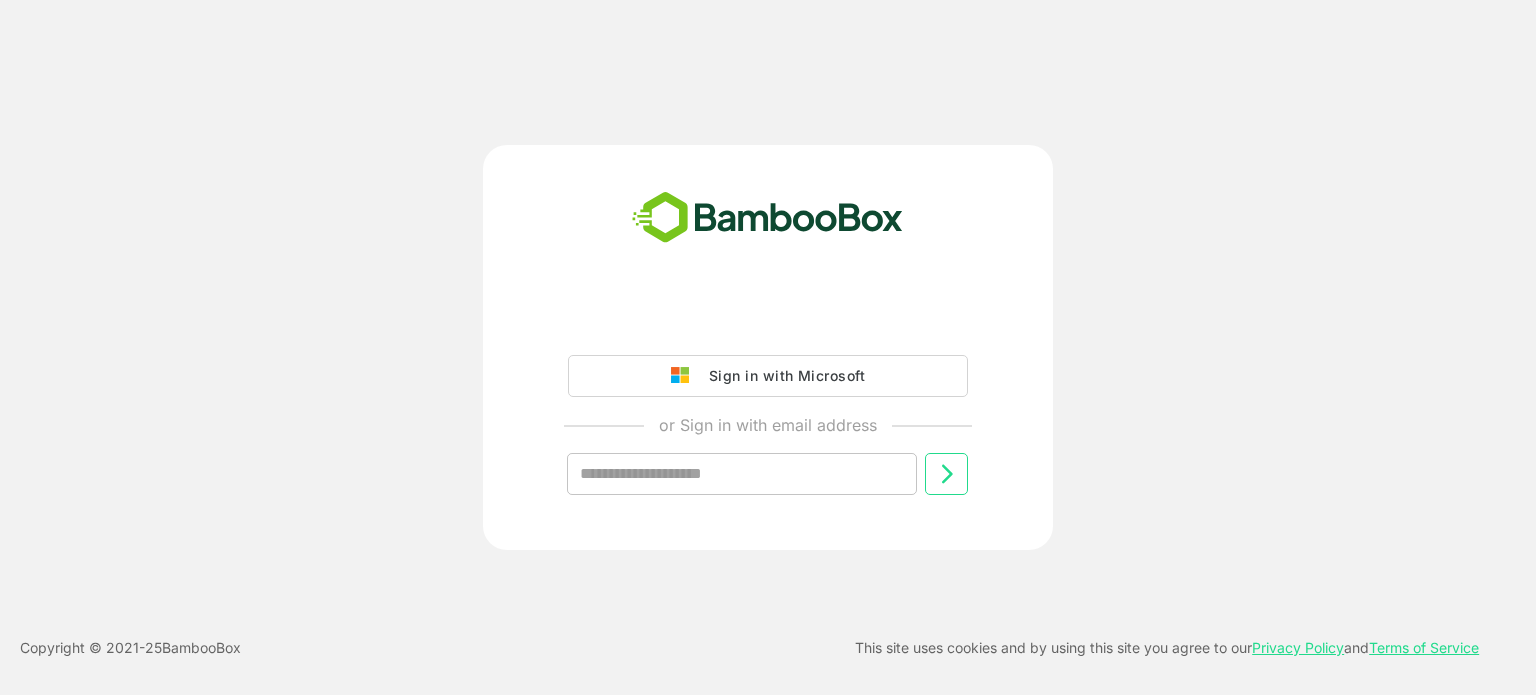 scroll, scrollTop: 0, scrollLeft: 0, axis: both 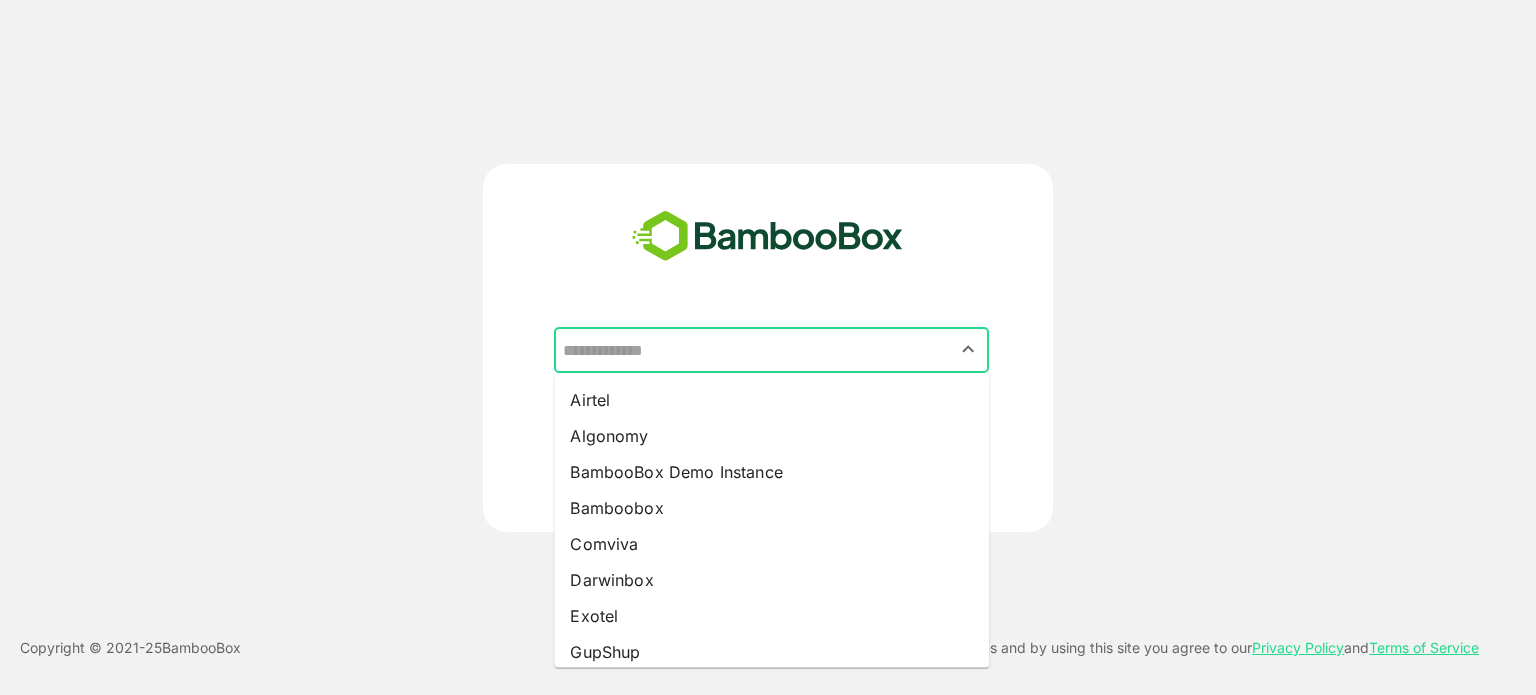click at bounding box center (771, 350) 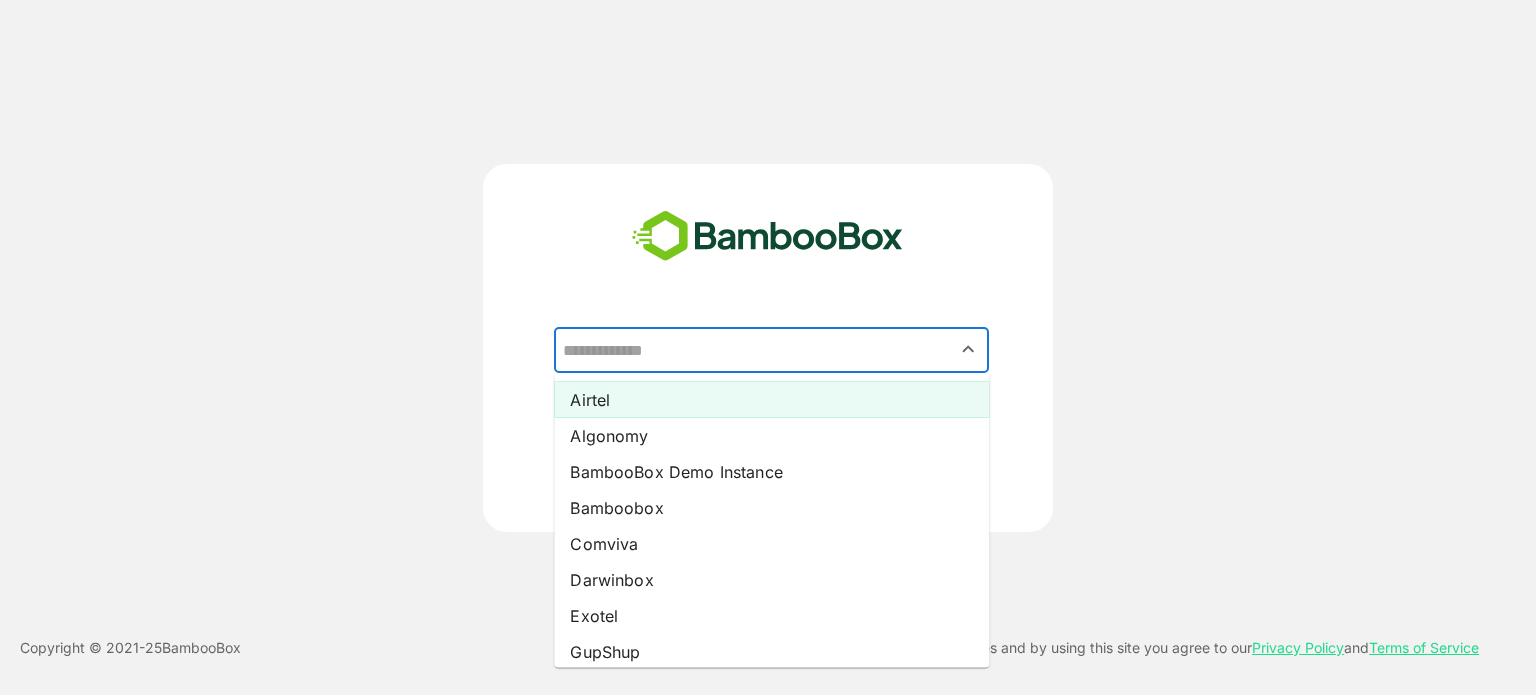 click on "Airtel" at bounding box center (771, 400) 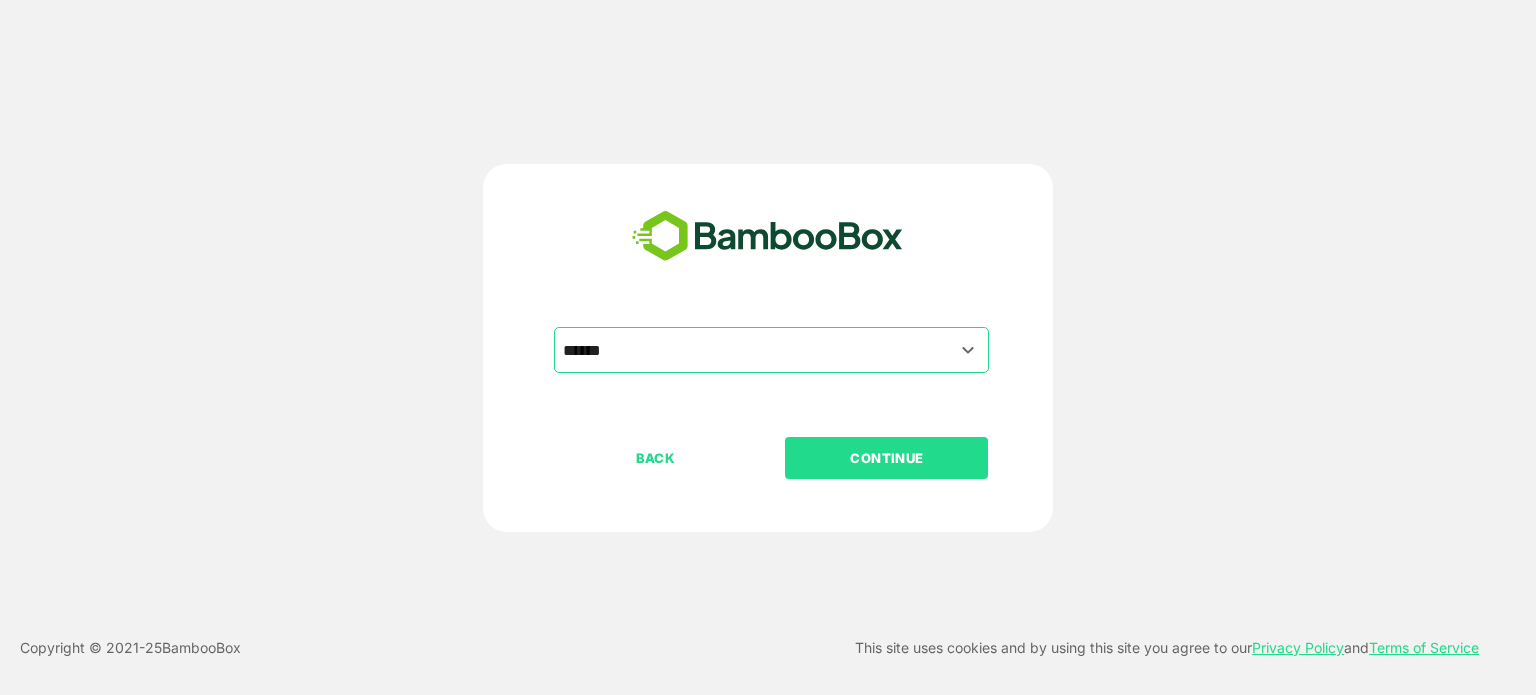 click on "CONTINUE" at bounding box center [887, 458] 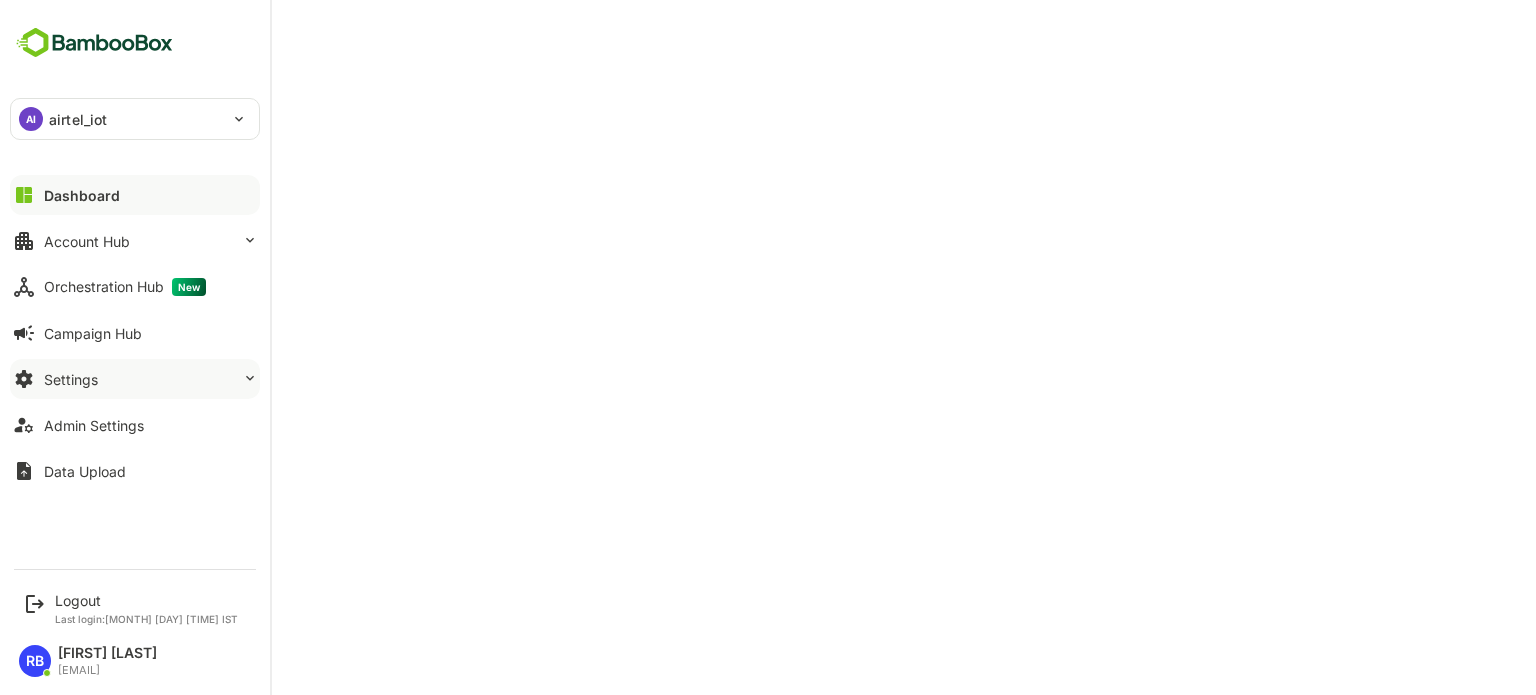 click on "Settings" at bounding box center (135, 379) 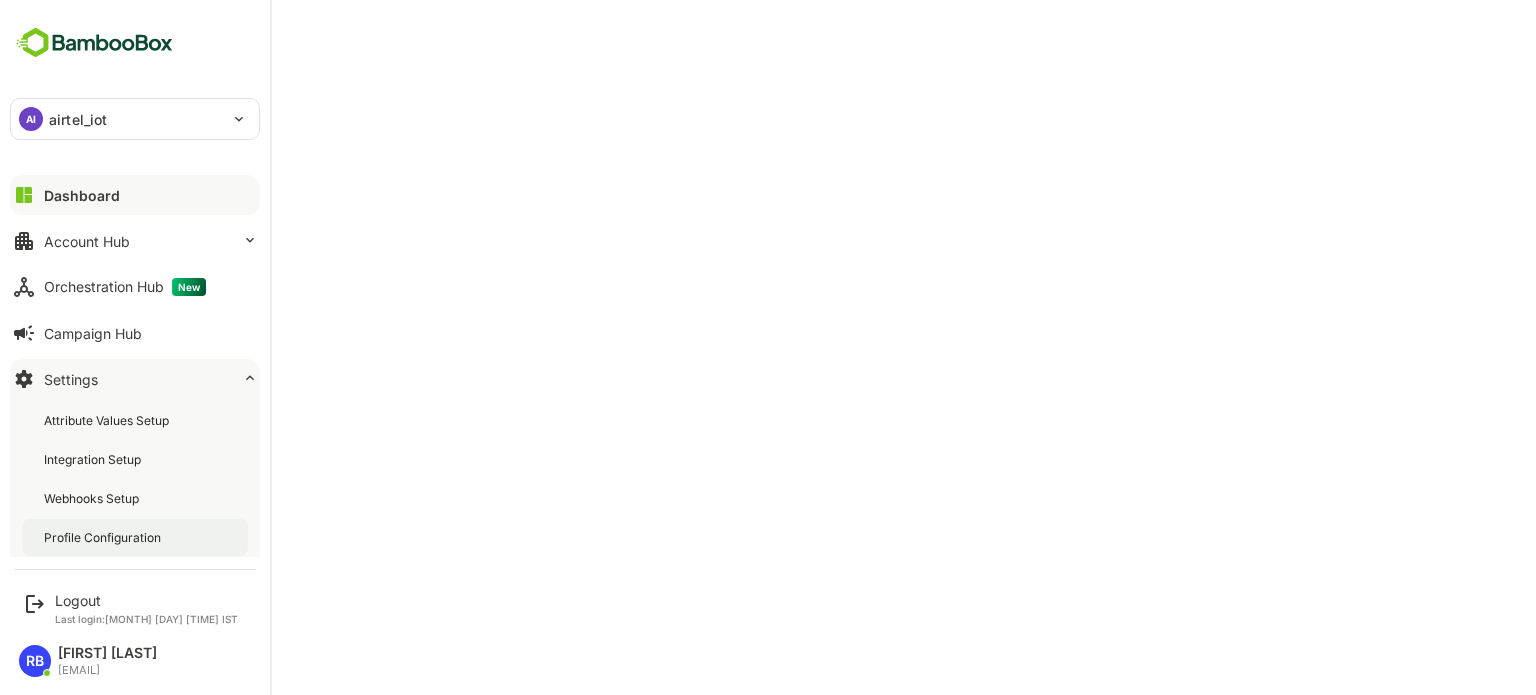 click on "Profile Configuration" at bounding box center [135, 537] 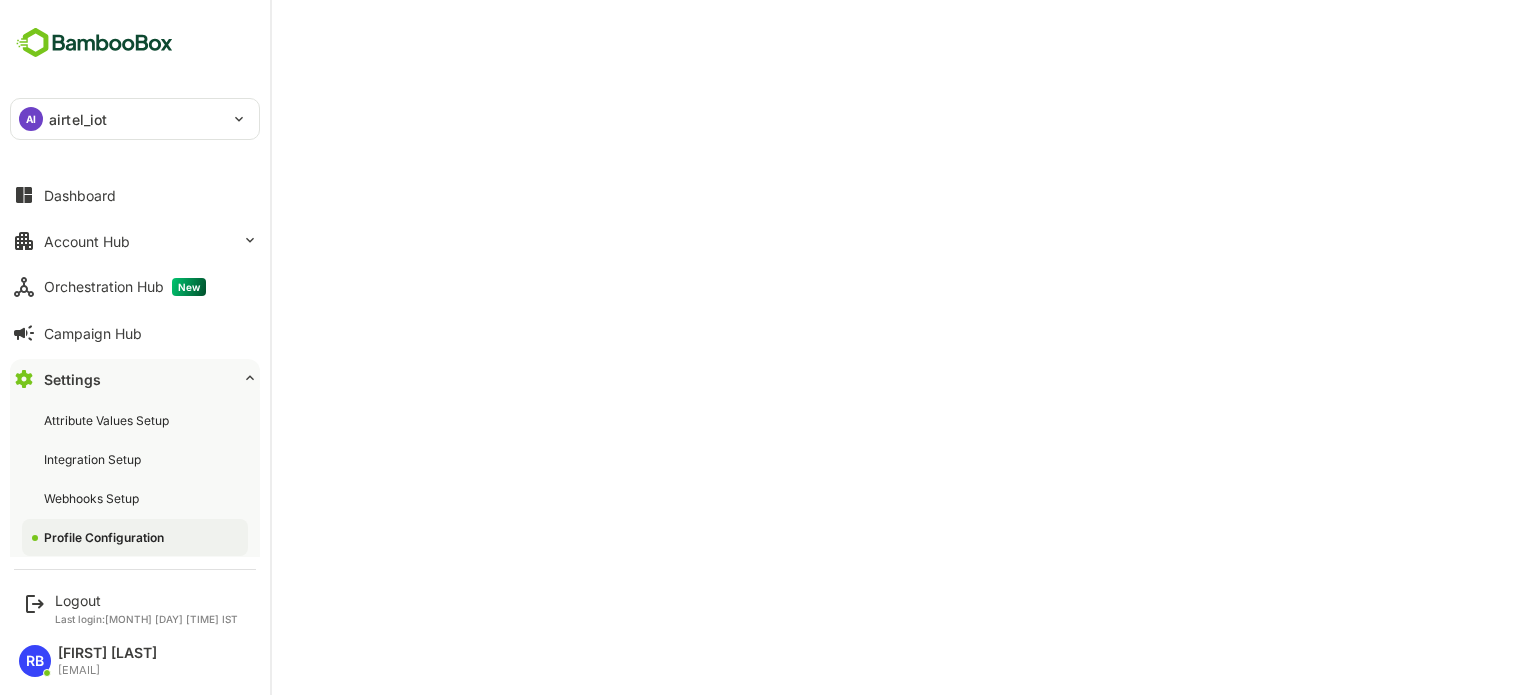 scroll, scrollTop: 102, scrollLeft: 0, axis: vertical 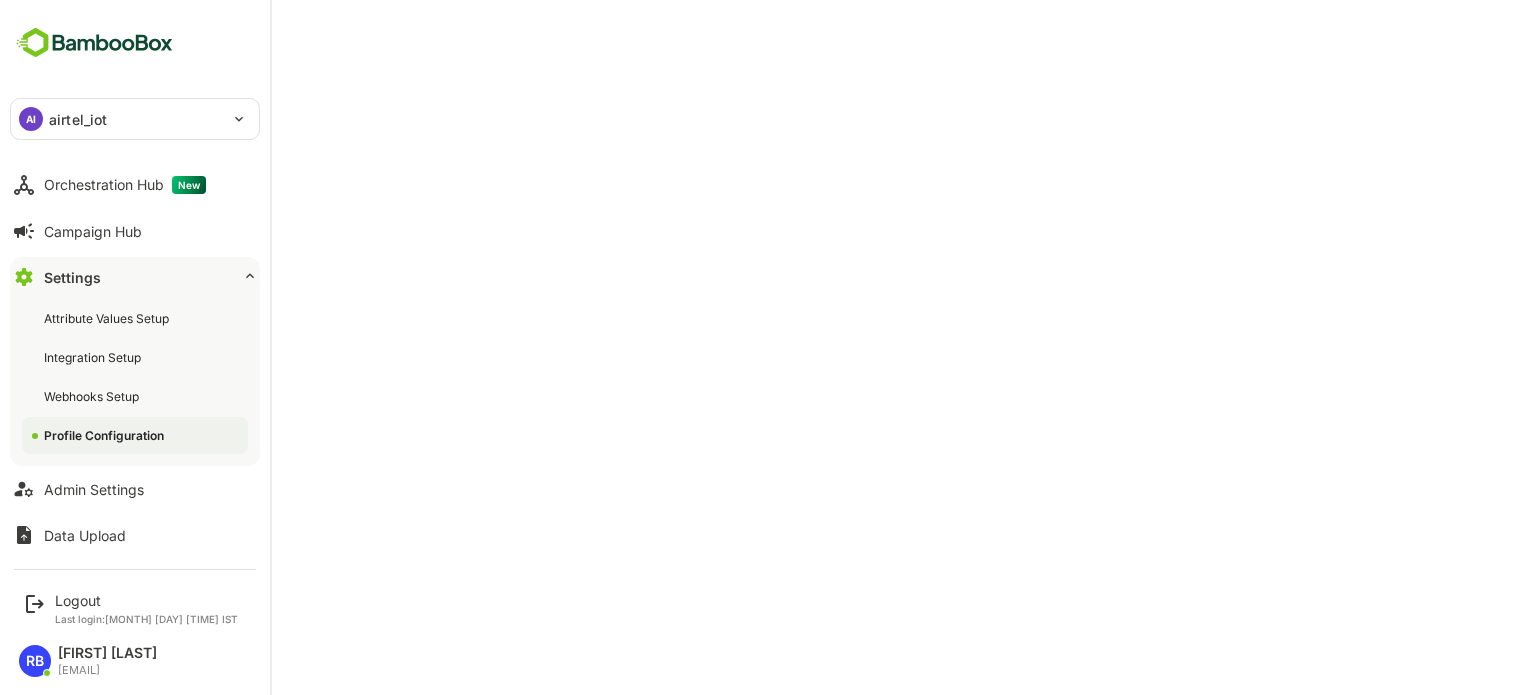 click on "Dashboard Account Hub Orchestration Hub New Campaign Hub Settings Attribute Values Setup Integration Setup Webhooks Setup Profile Configuration Admin Settings Data Upload" at bounding box center [135, 364] 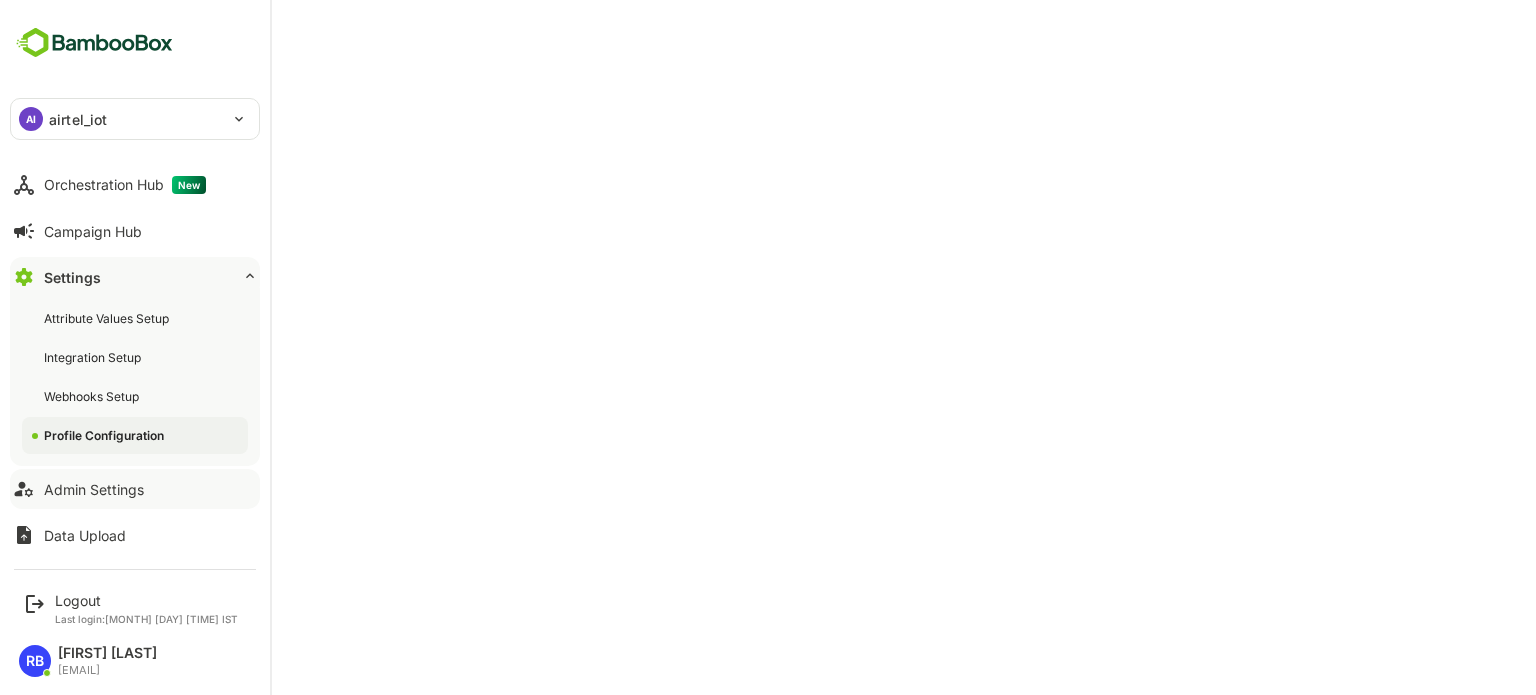 click on "Admin Settings" at bounding box center [135, 489] 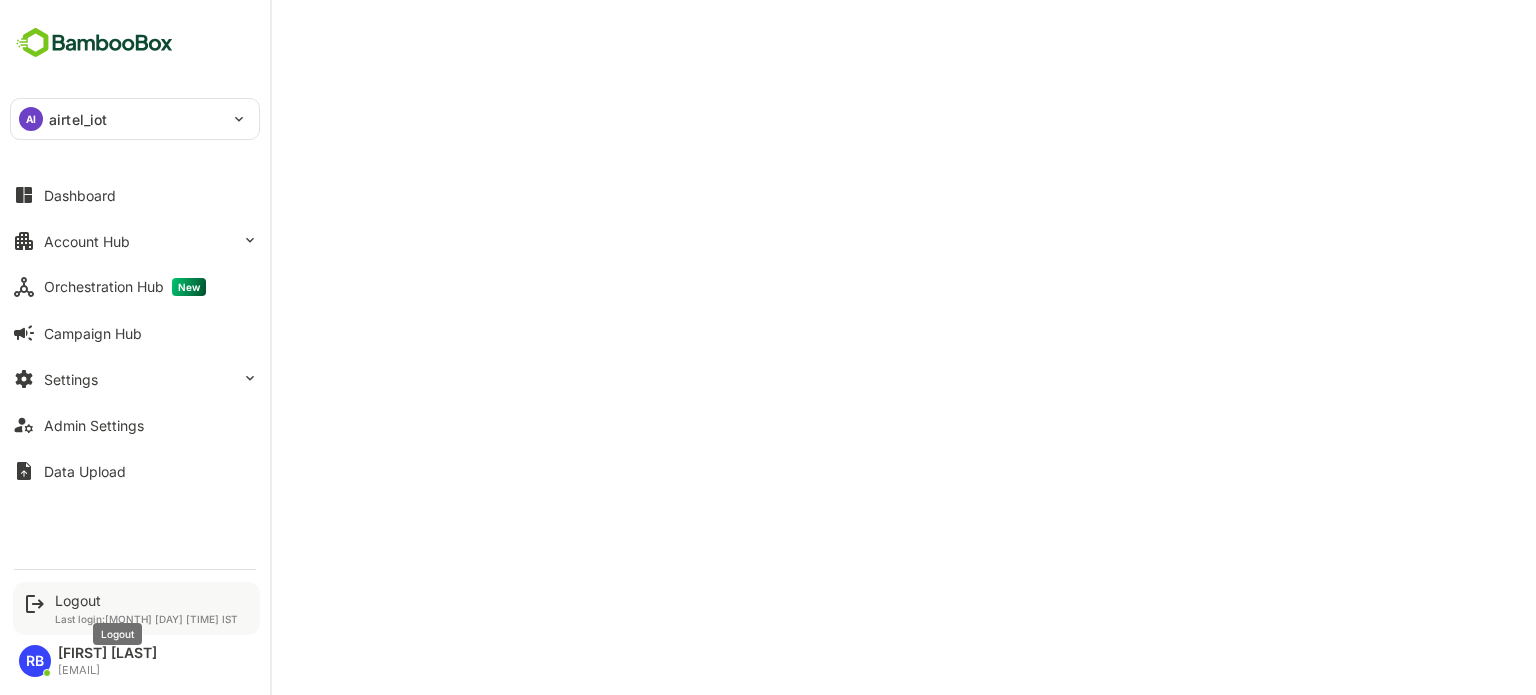 click on "Logout" at bounding box center (146, 600) 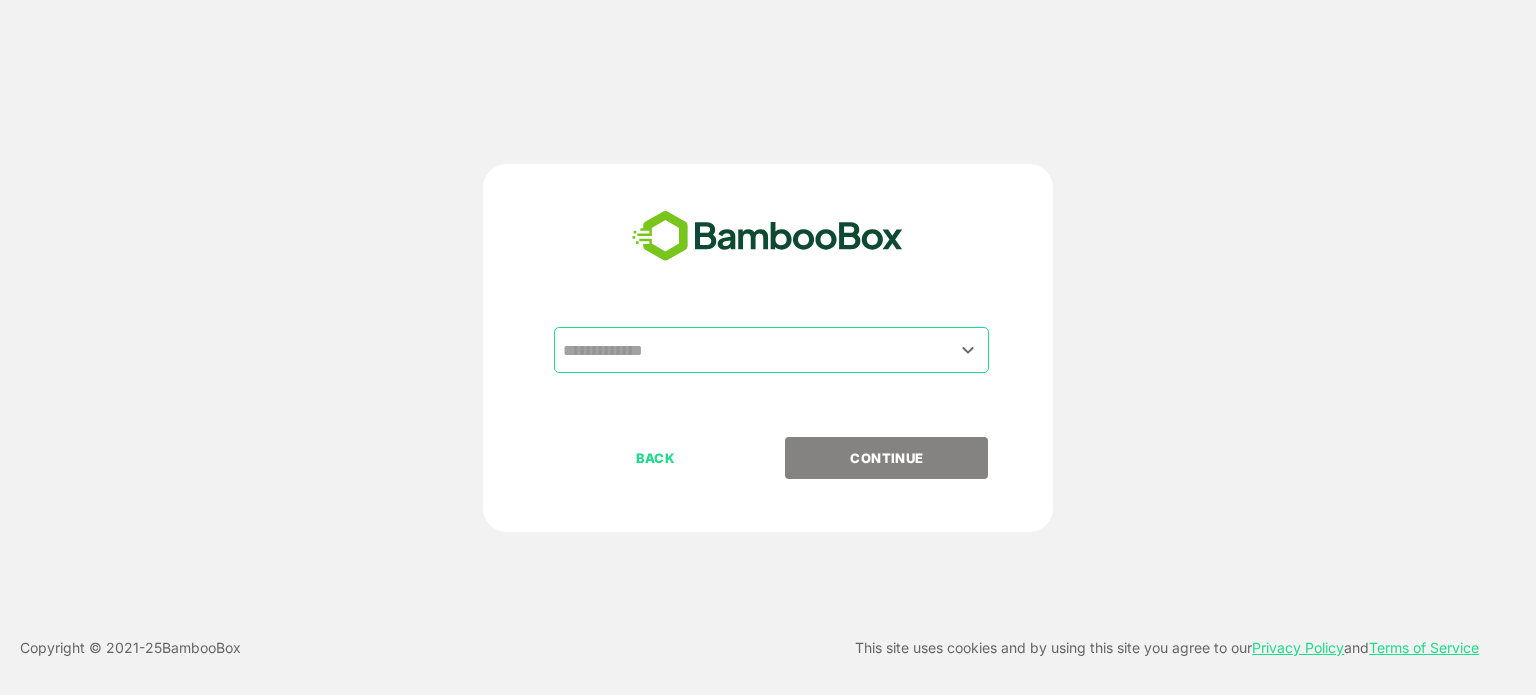 click on "​" at bounding box center (771, 350) 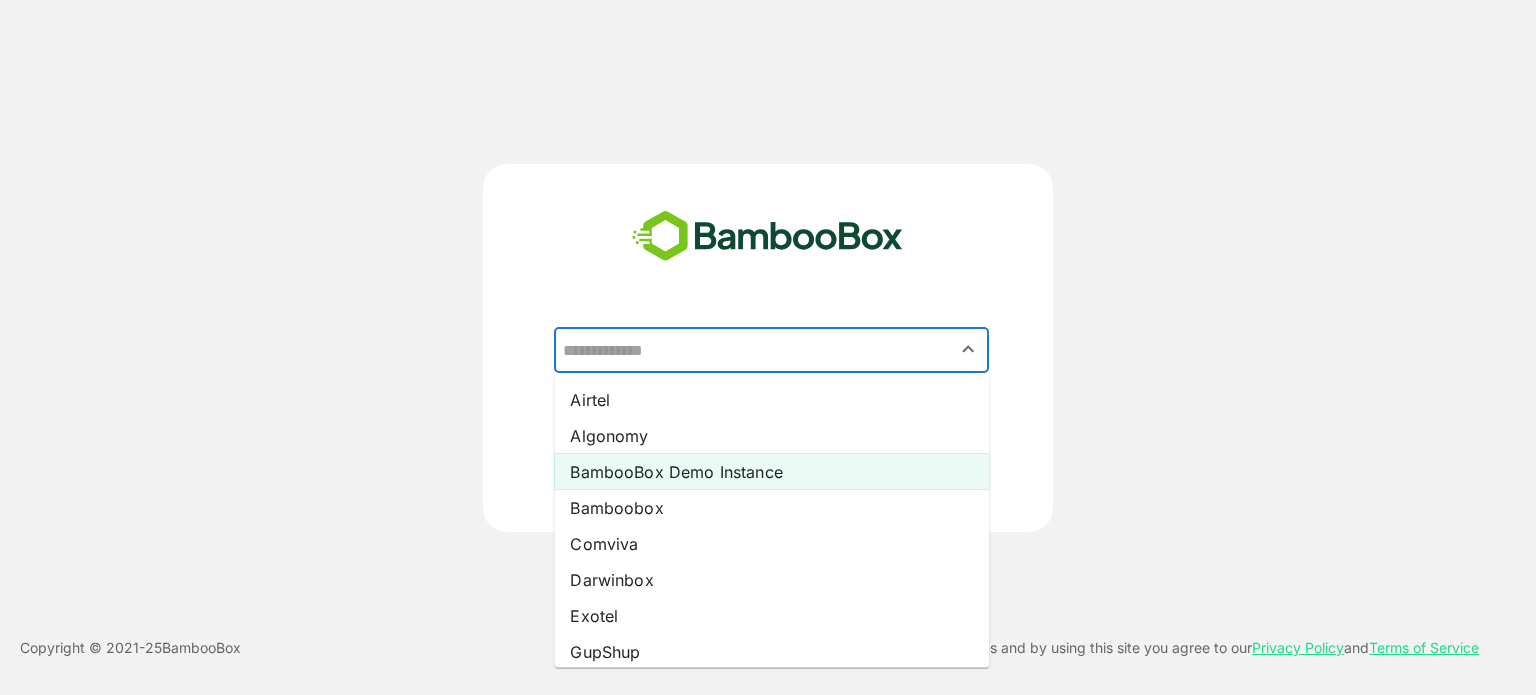 click on "BambooBox Demo Instance" at bounding box center (771, 472) 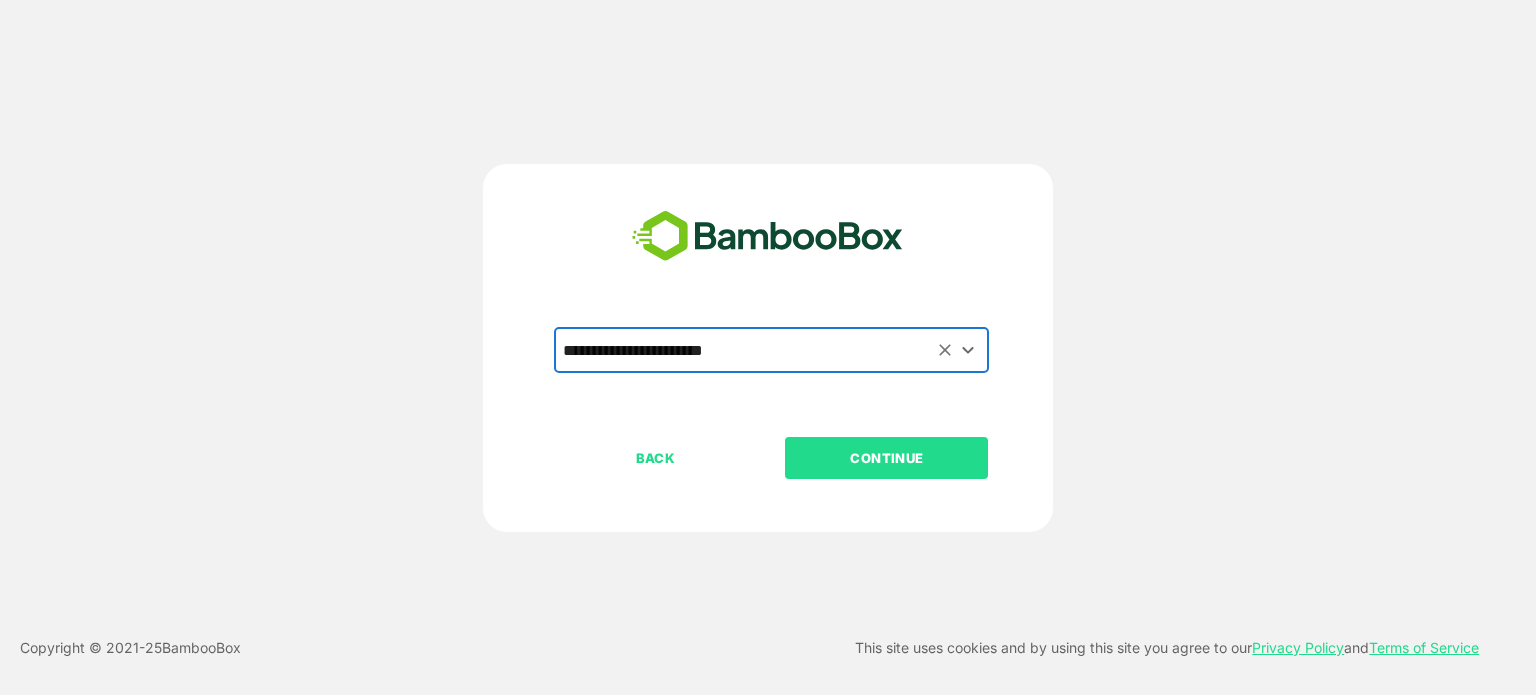 click on "CONTINUE" at bounding box center [887, 458] 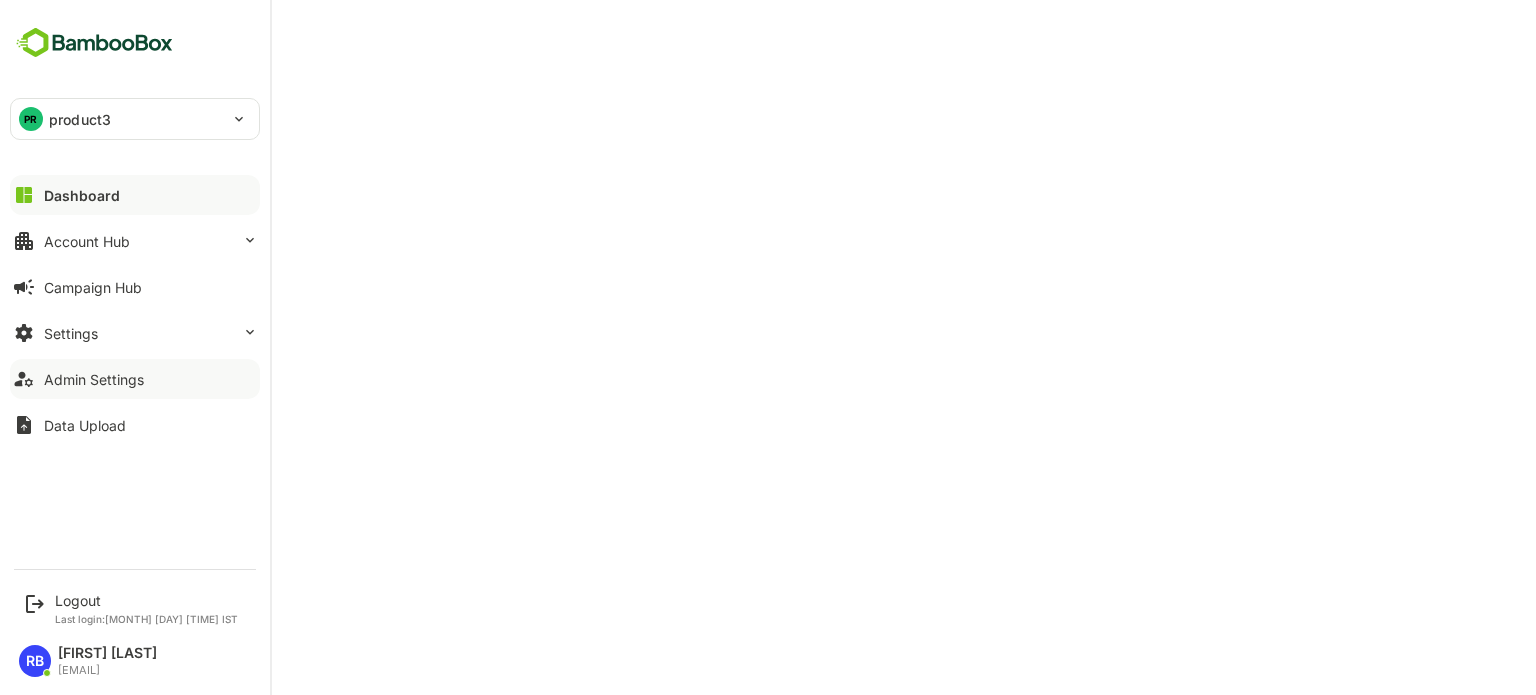 click on "Admin Settings" at bounding box center [135, 379] 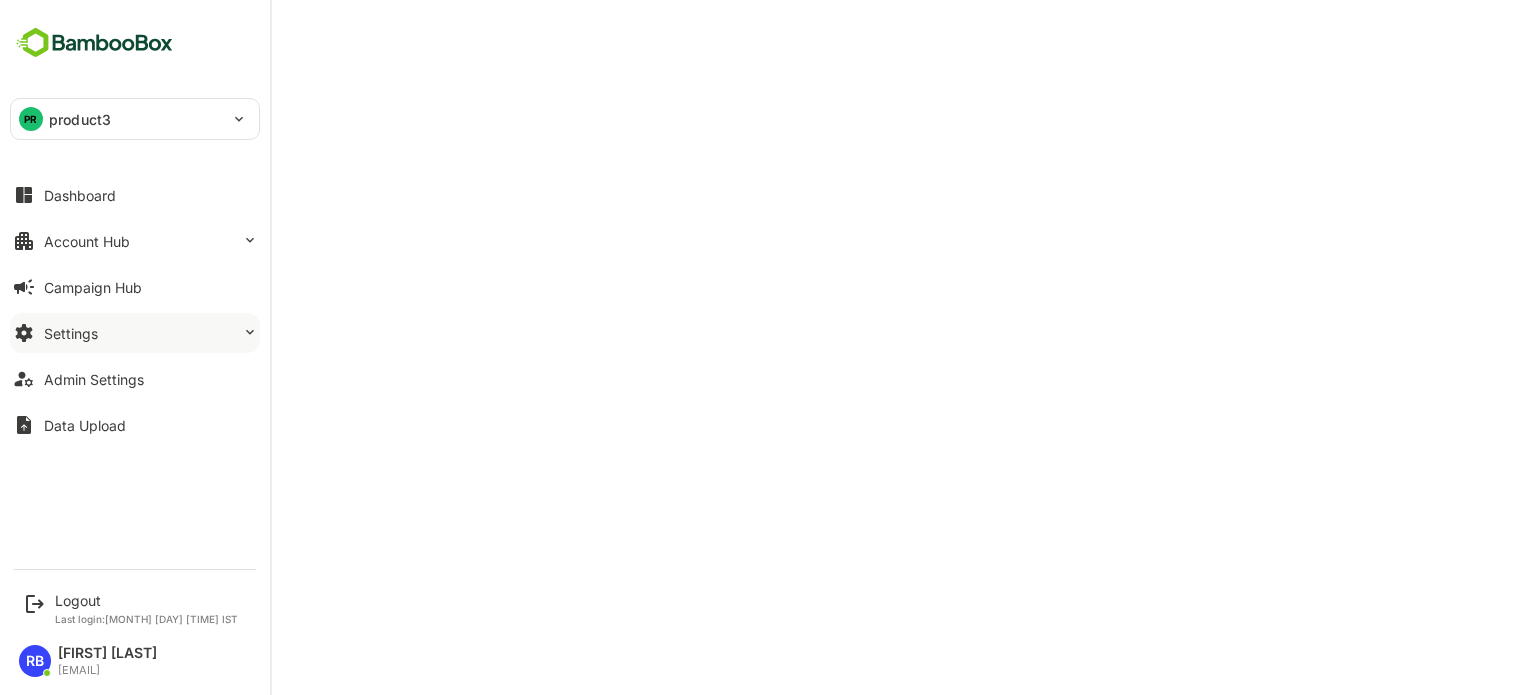 click on "Settings" at bounding box center (135, 333) 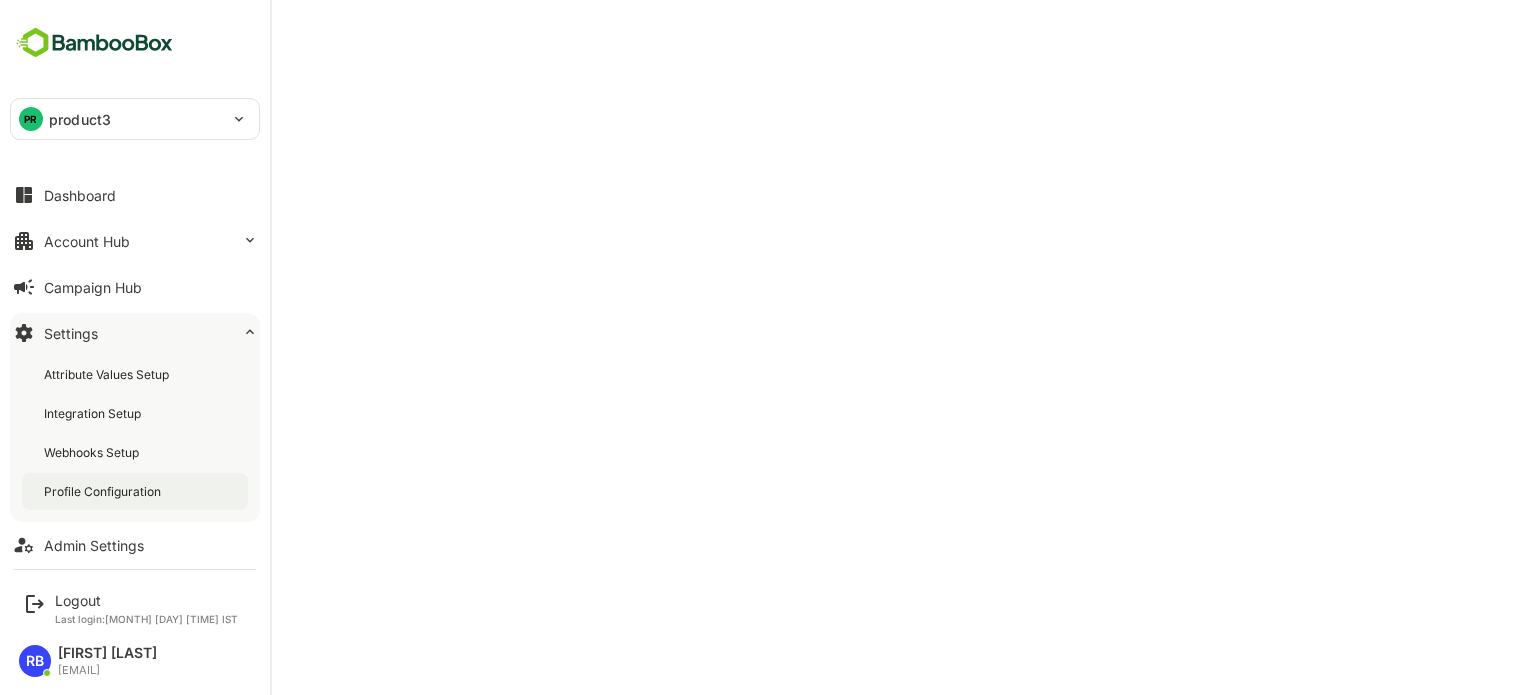 click on "Profile Configuration" at bounding box center (104, 491) 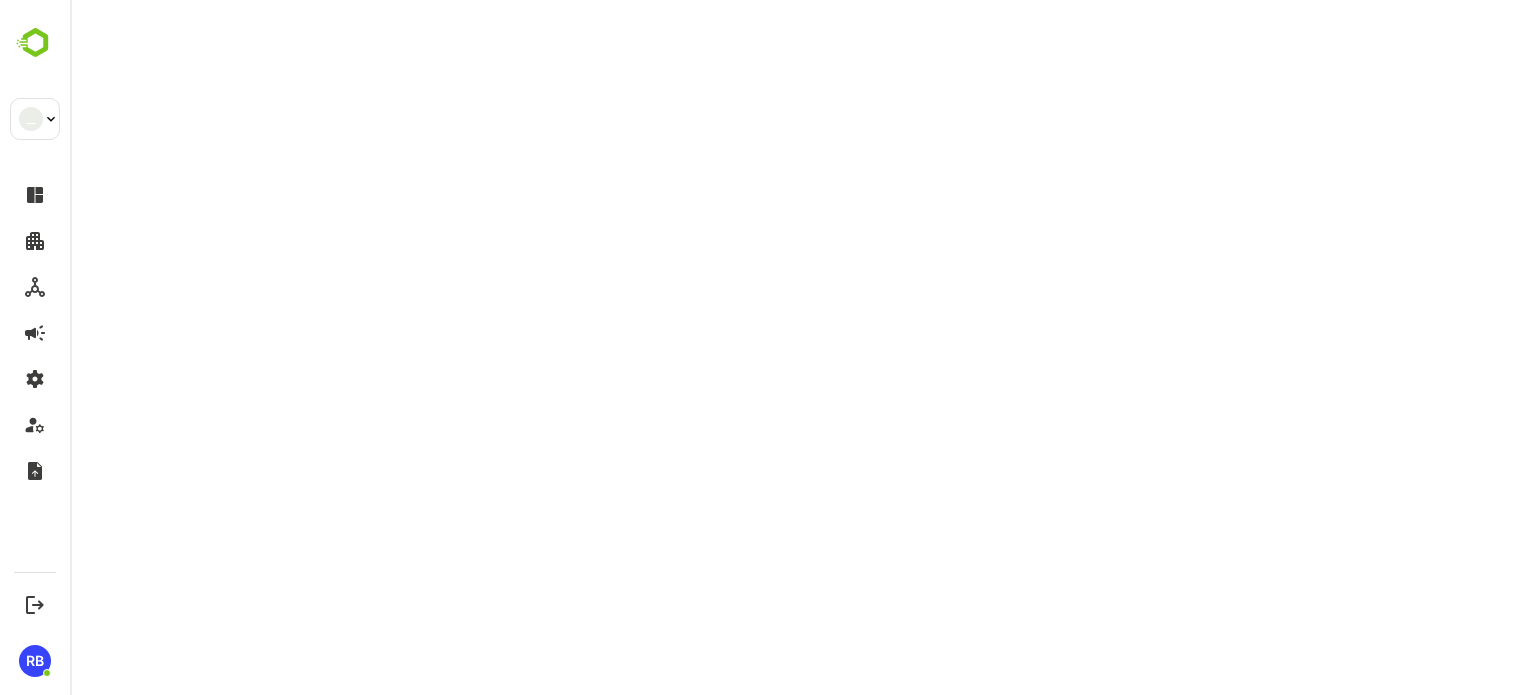 scroll, scrollTop: 0, scrollLeft: 0, axis: both 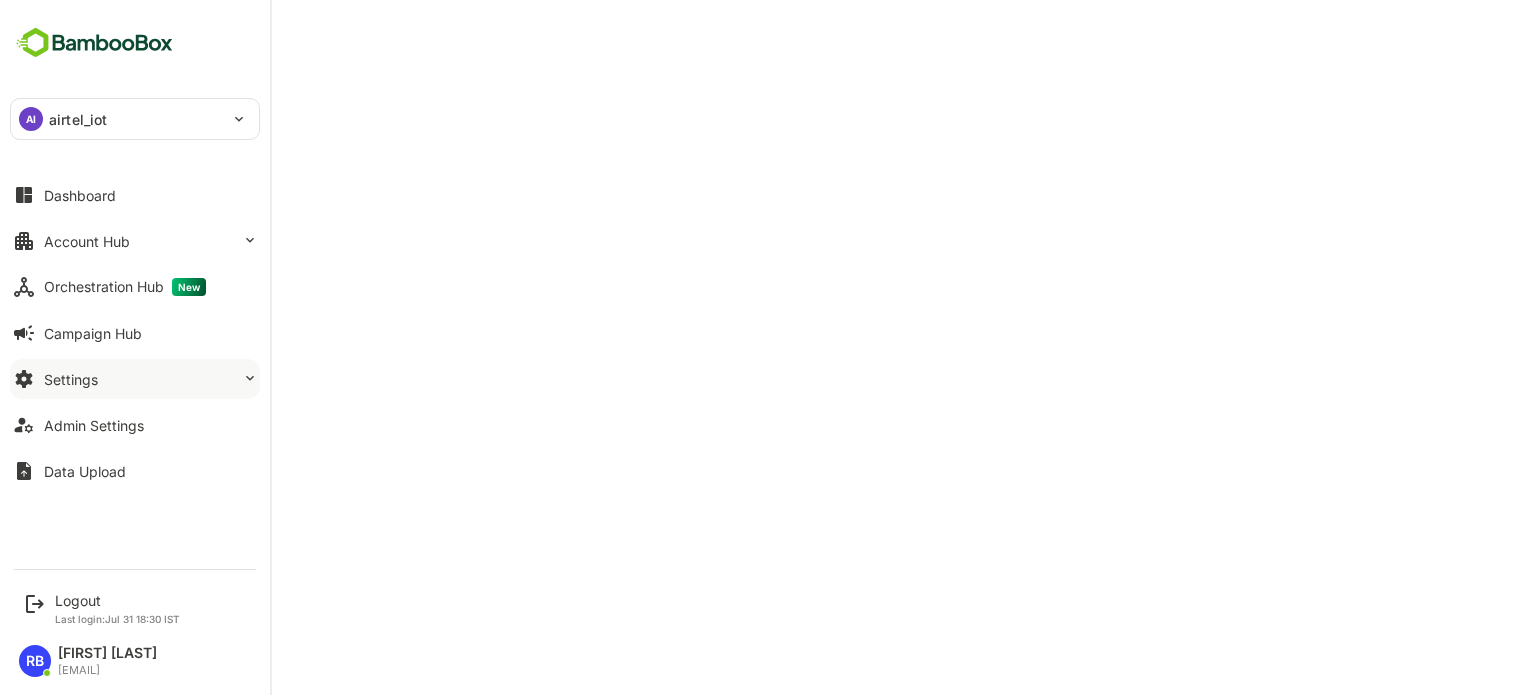 click on "Settings" at bounding box center [135, 379] 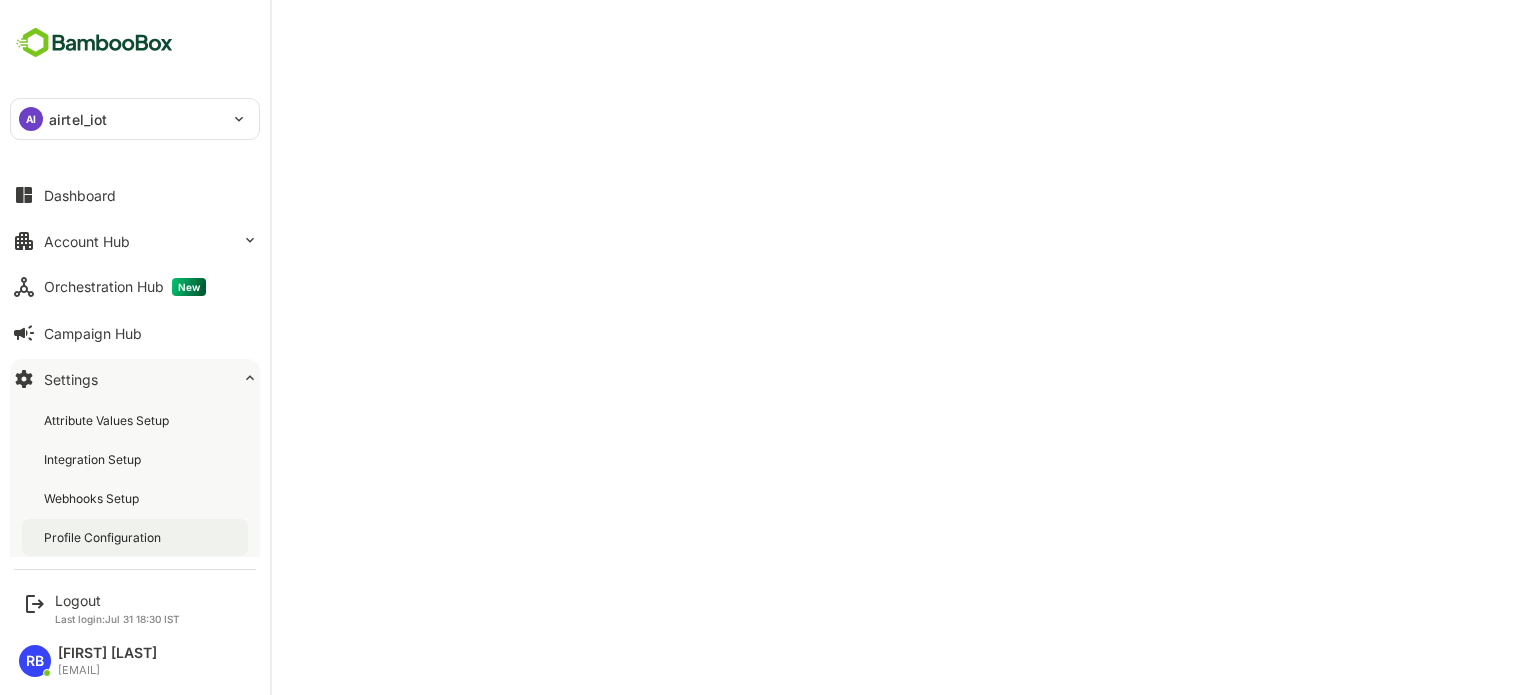 click on "Profile Configuration" at bounding box center (104, 537) 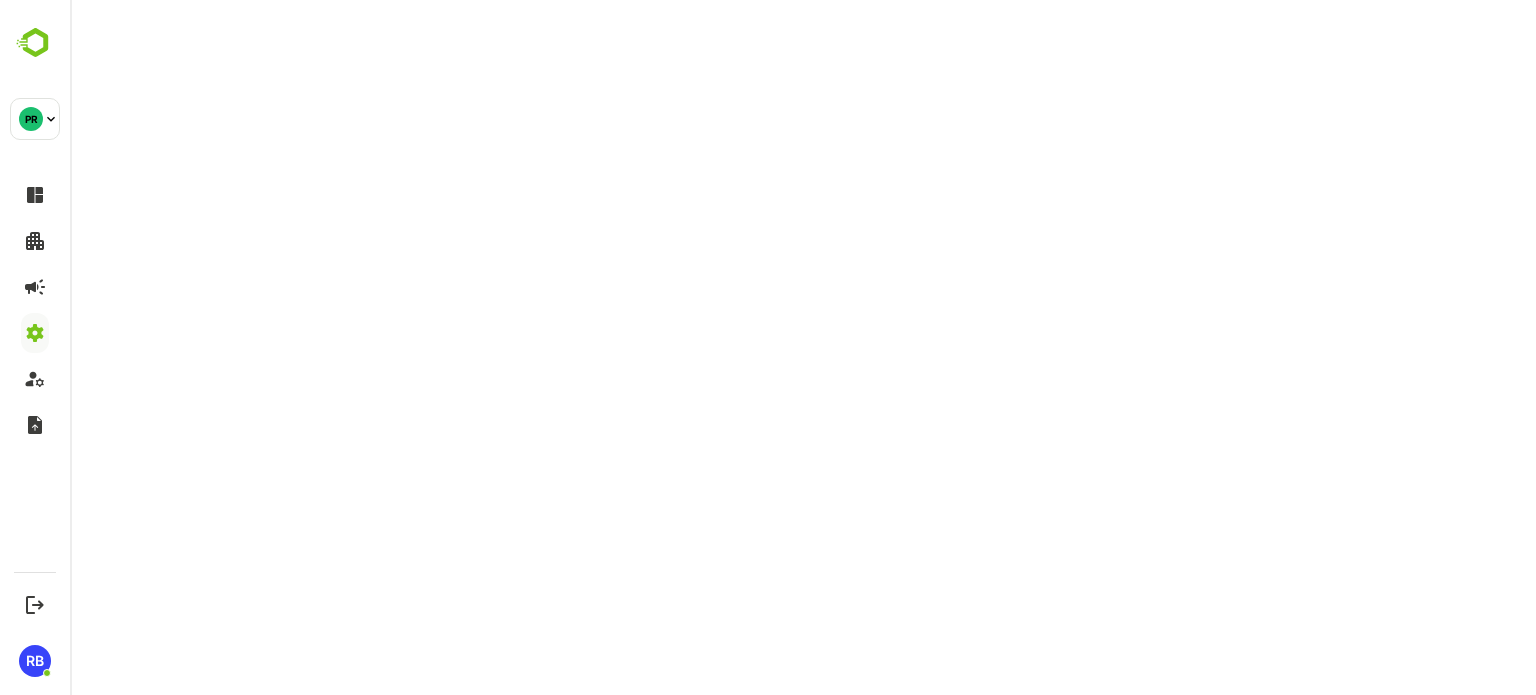 scroll, scrollTop: 0, scrollLeft: 0, axis: both 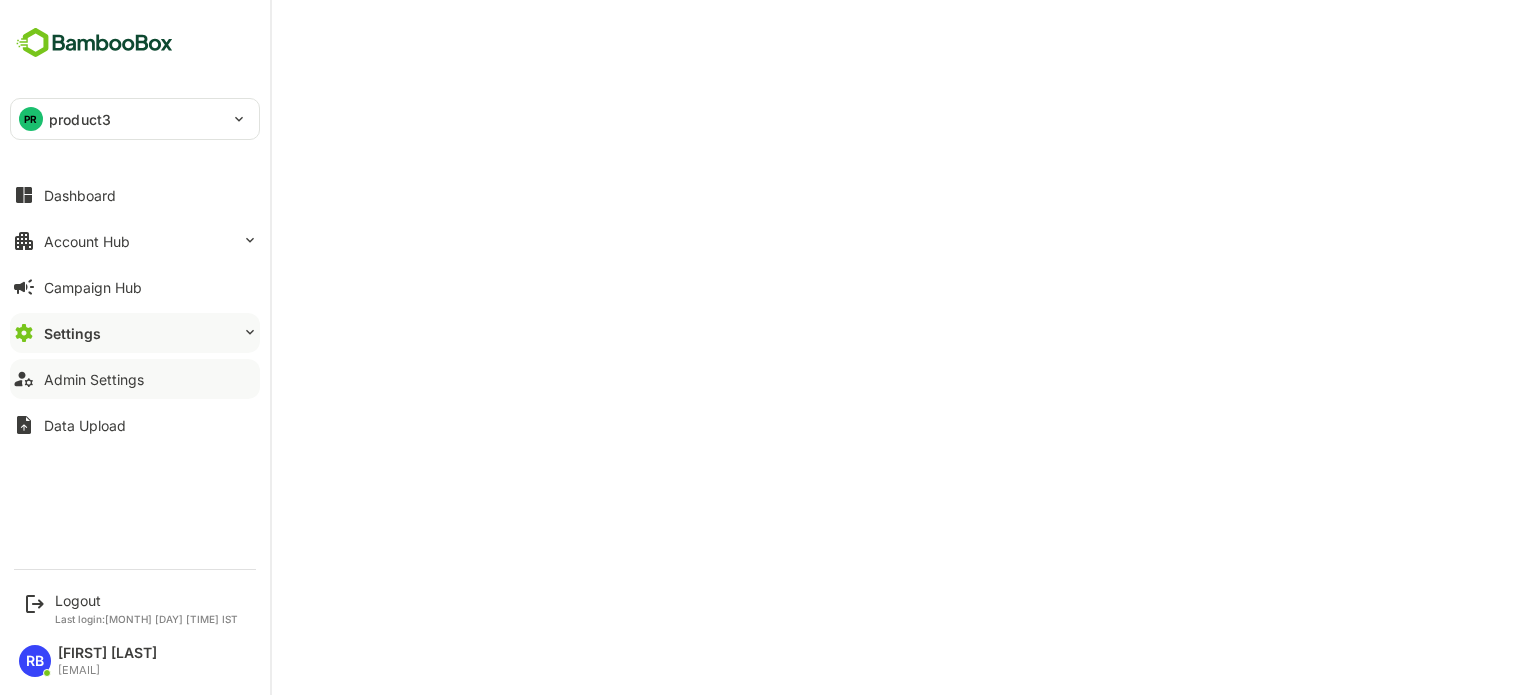 click on "Admin Settings" at bounding box center (94, 379) 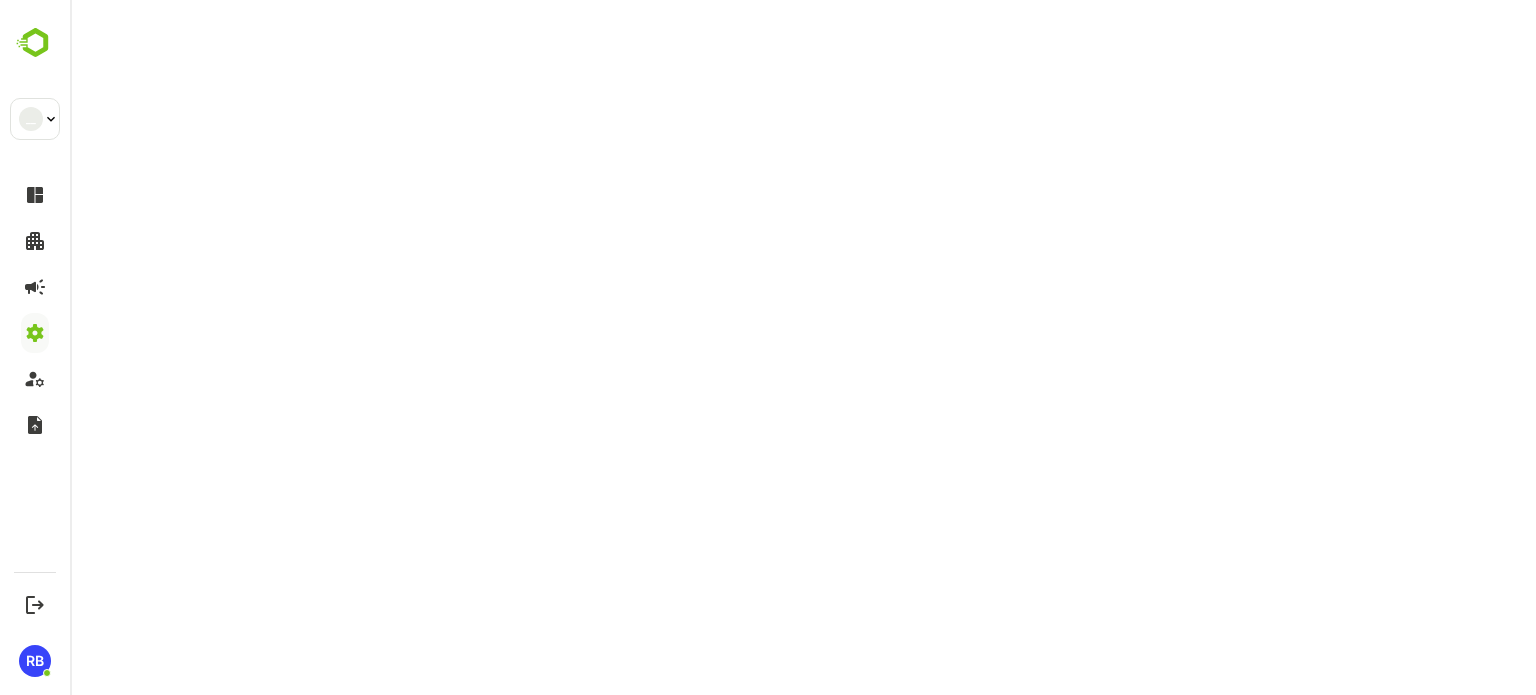 scroll, scrollTop: 0, scrollLeft: 0, axis: both 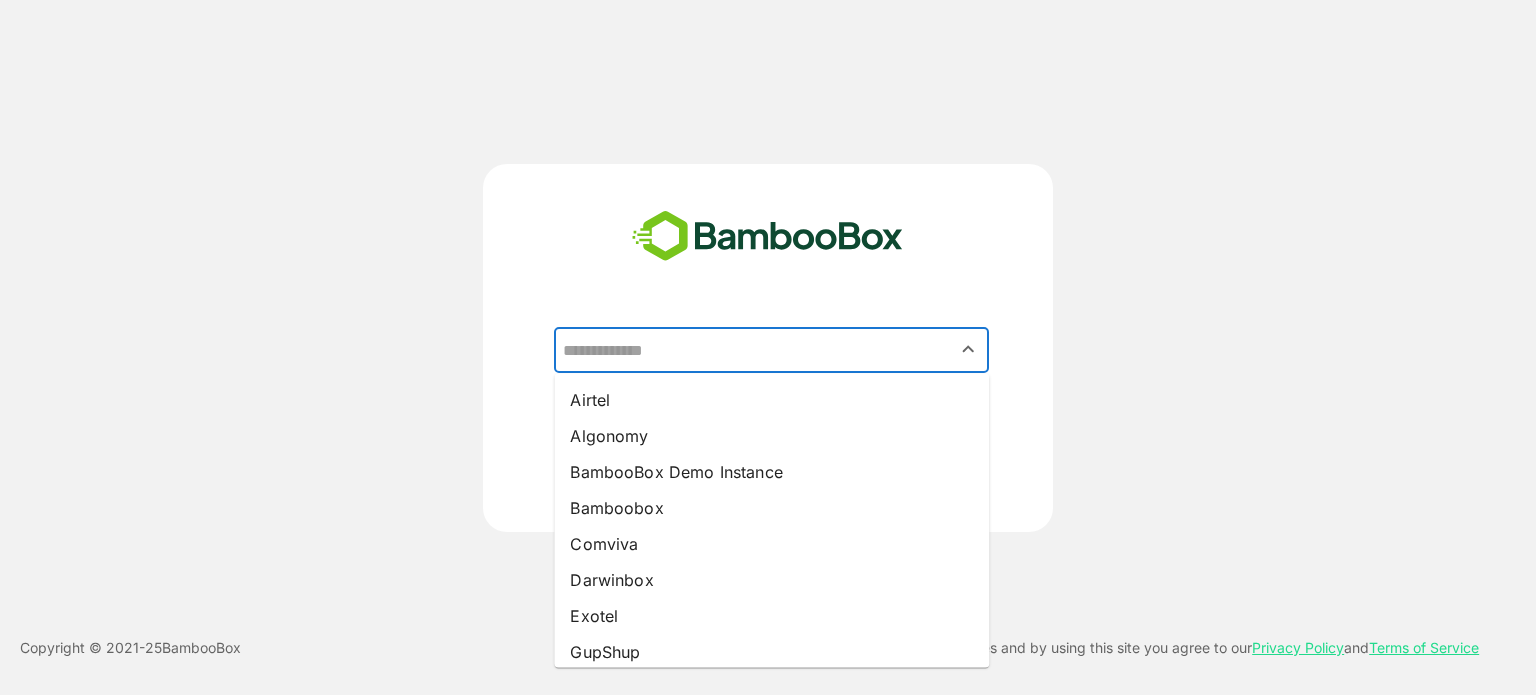 drag, startPoint x: 812, startPoint y: 343, endPoint x: 648, endPoint y: 620, distance: 321.9084 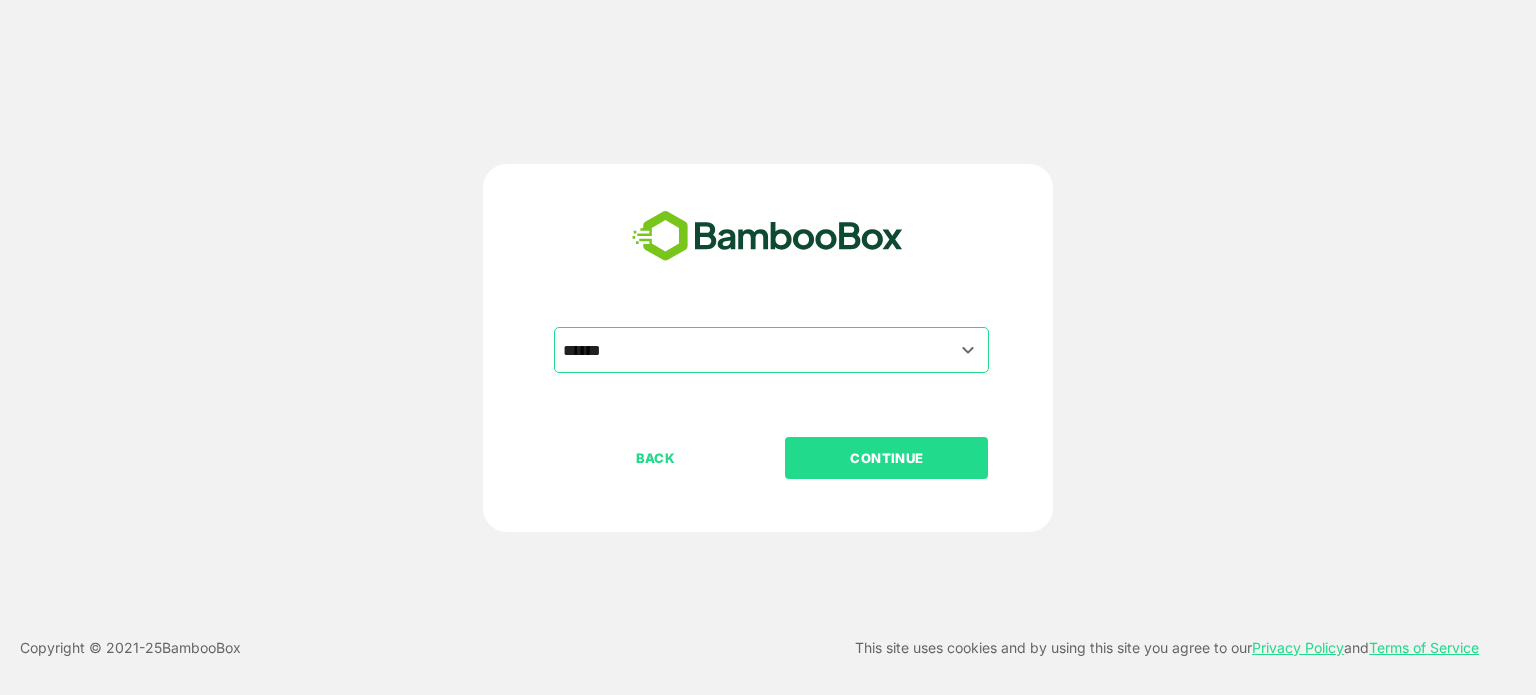 click on "CONTINUE" at bounding box center (887, 458) 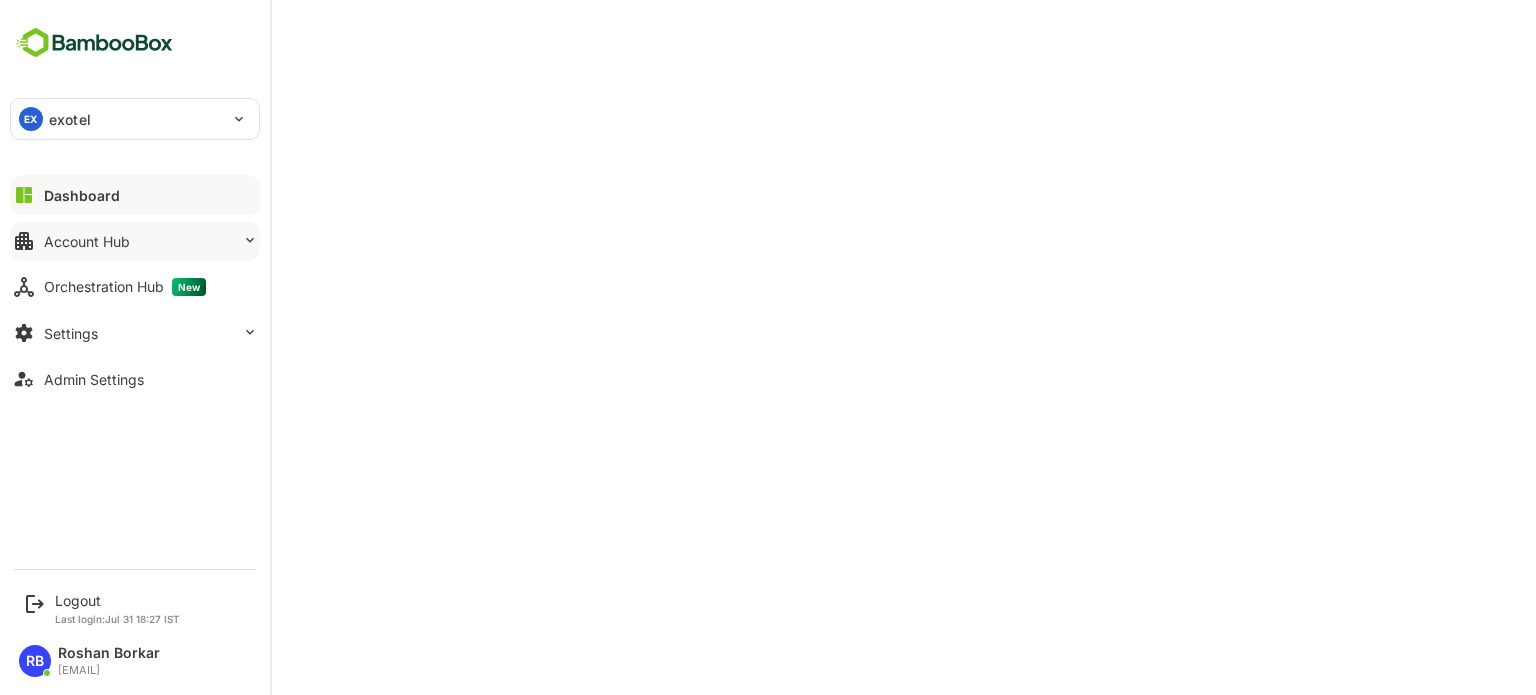 click on "Account Hub" at bounding box center [135, 241] 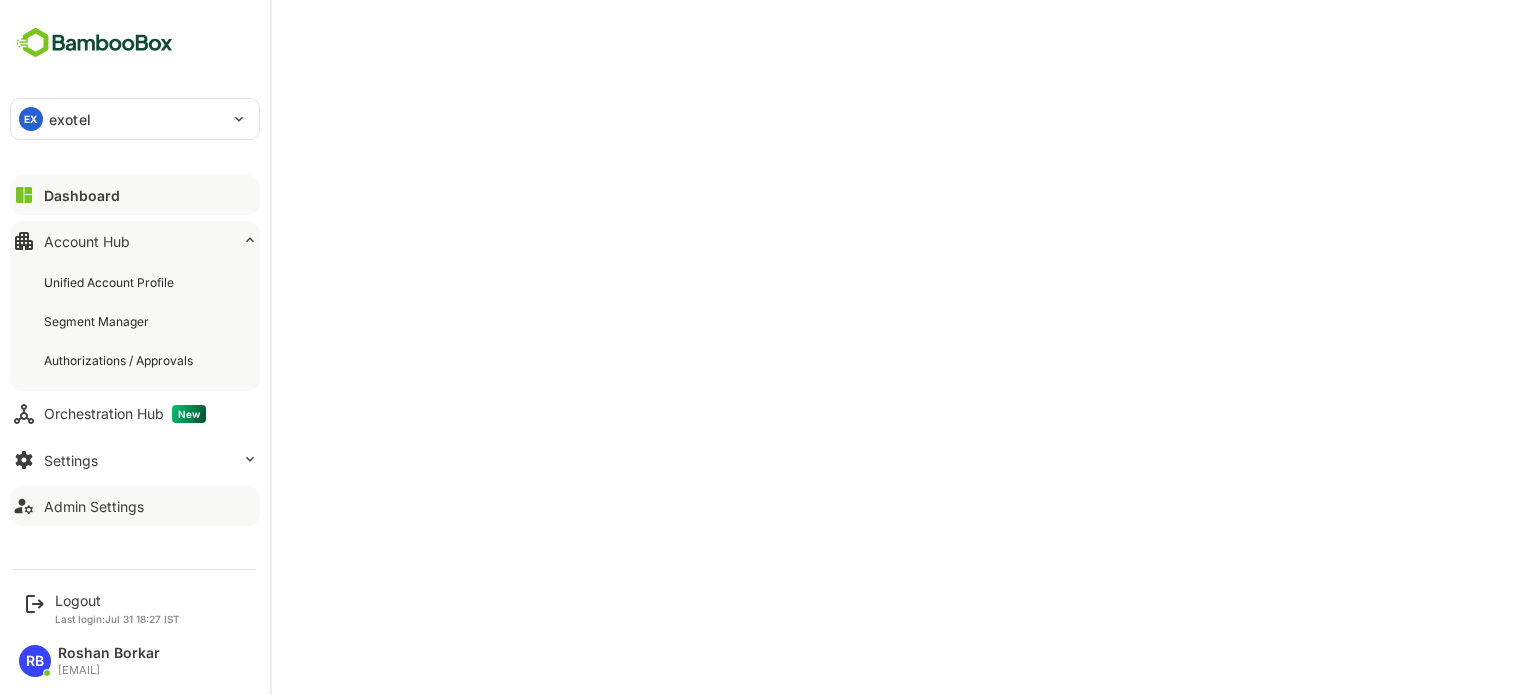 click on "Admin Settings" at bounding box center (94, 506) 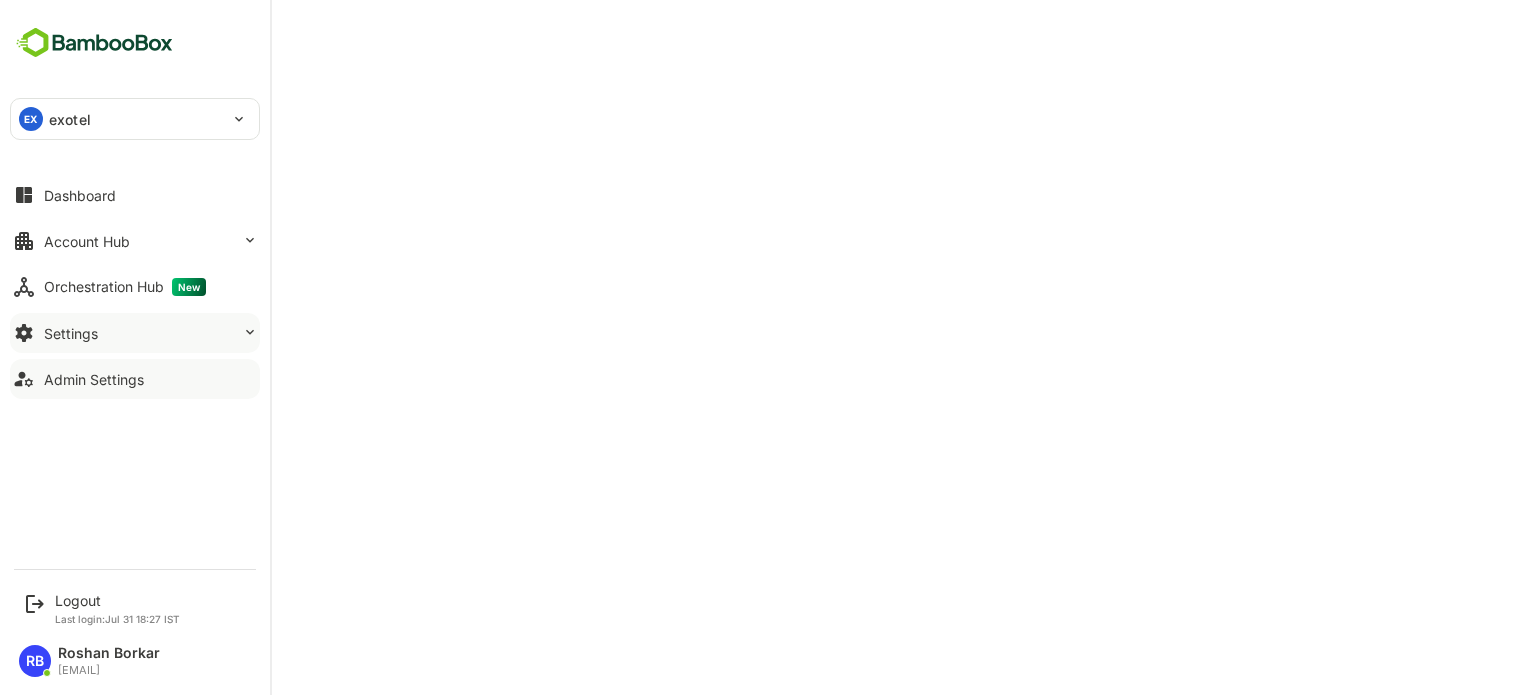 click on "Settings" at bounding box center (135, 333) 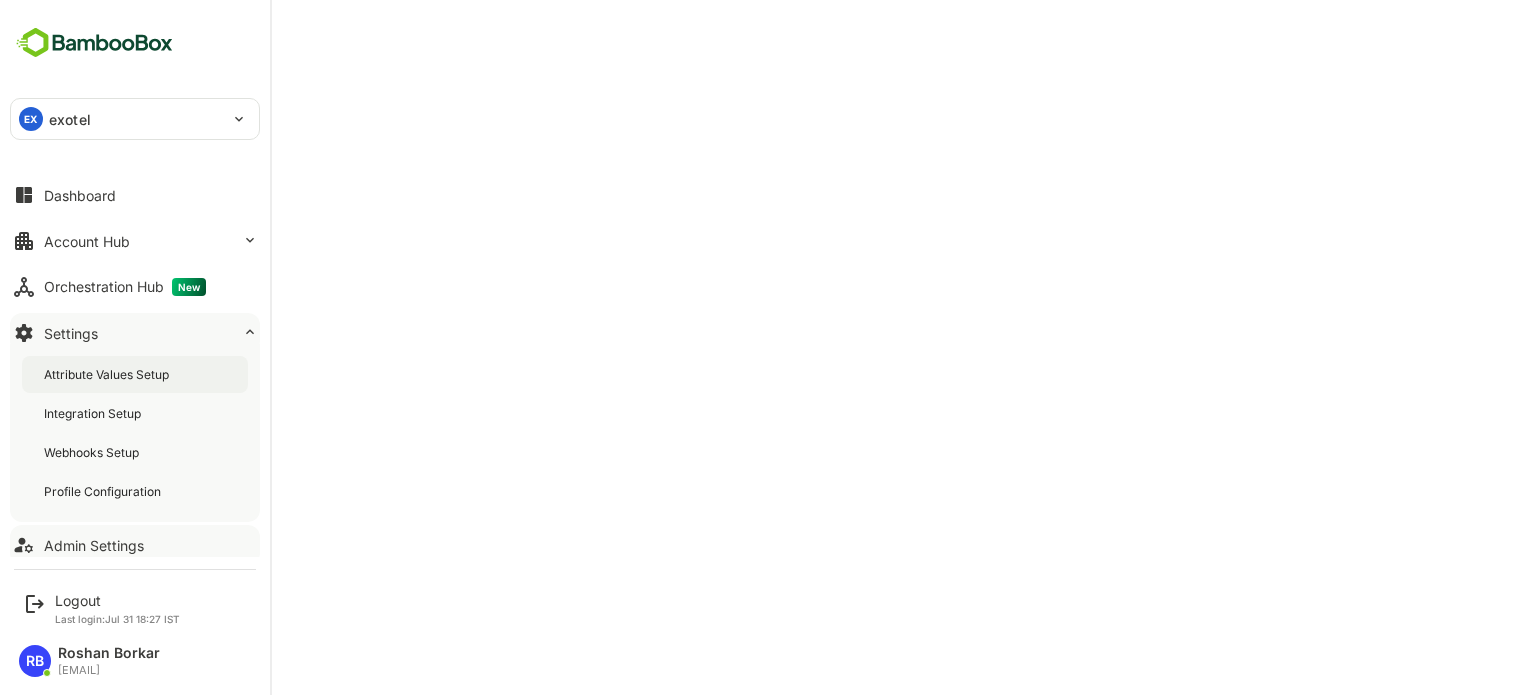 click on "Attribute Values Setup" at bounding box center (108, 374) 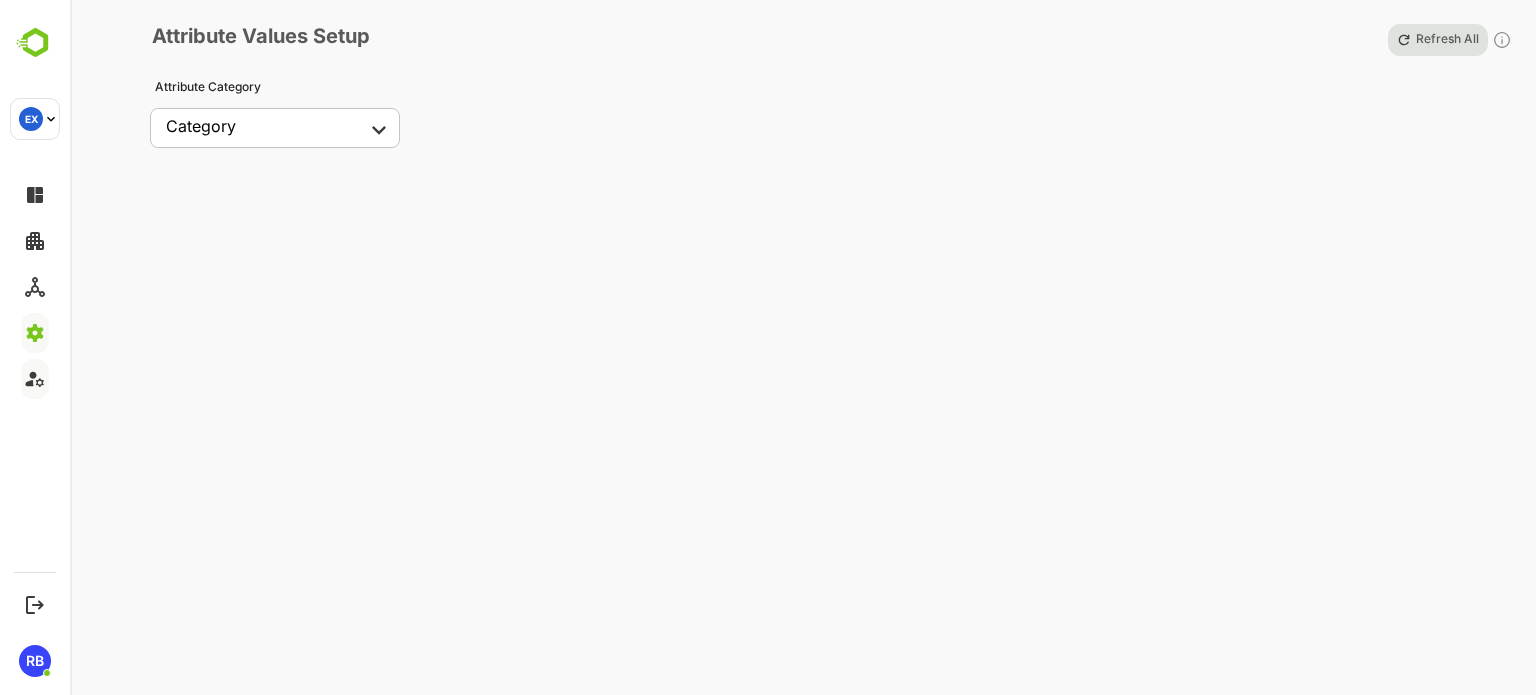 click on "EX exotel ****** EX Logout Last login:  Jul 31   18:27   IST RB Roshan Borkar roshan@bamboobox.ai RB Attribute Values Setup Refresh All Attribute Category Category ​ ​" at bounding box center [768, 347] 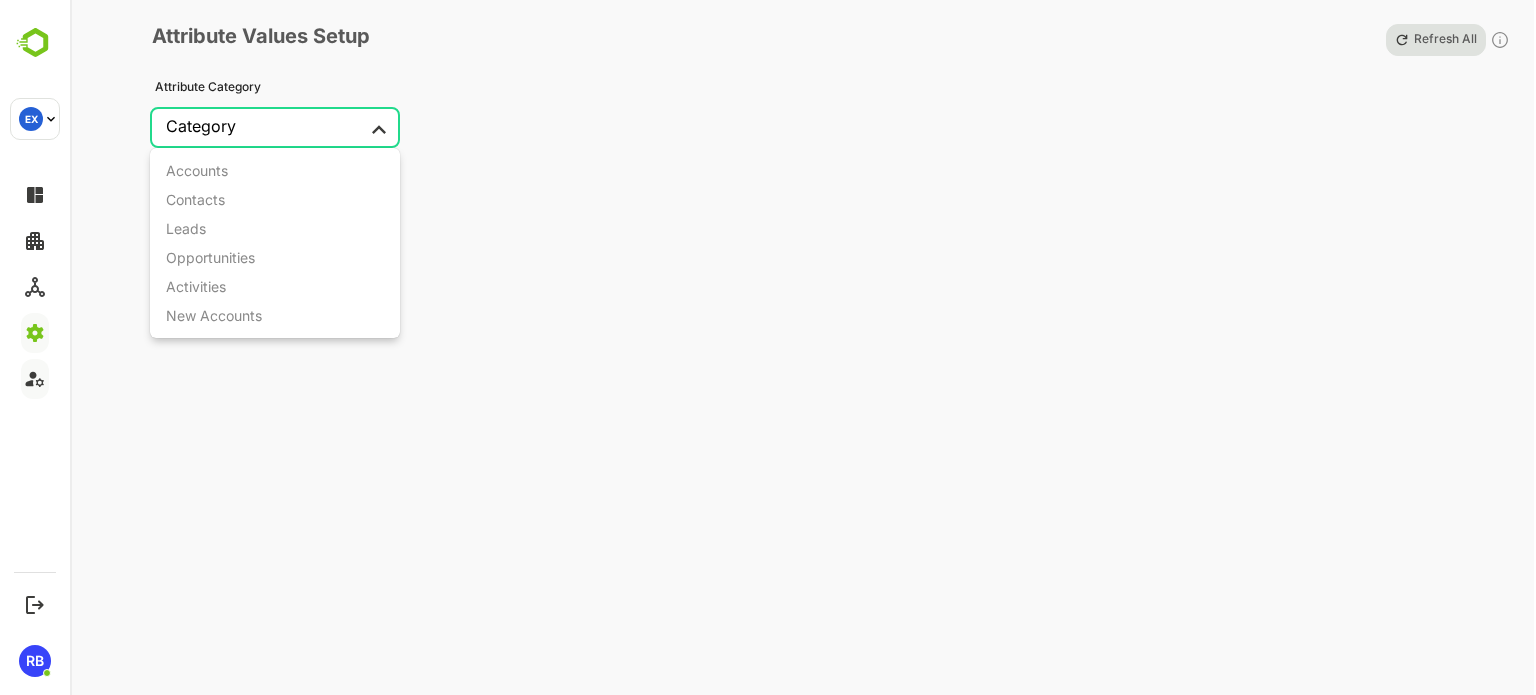 click on "Contacts" at bounding box center (275, 199) 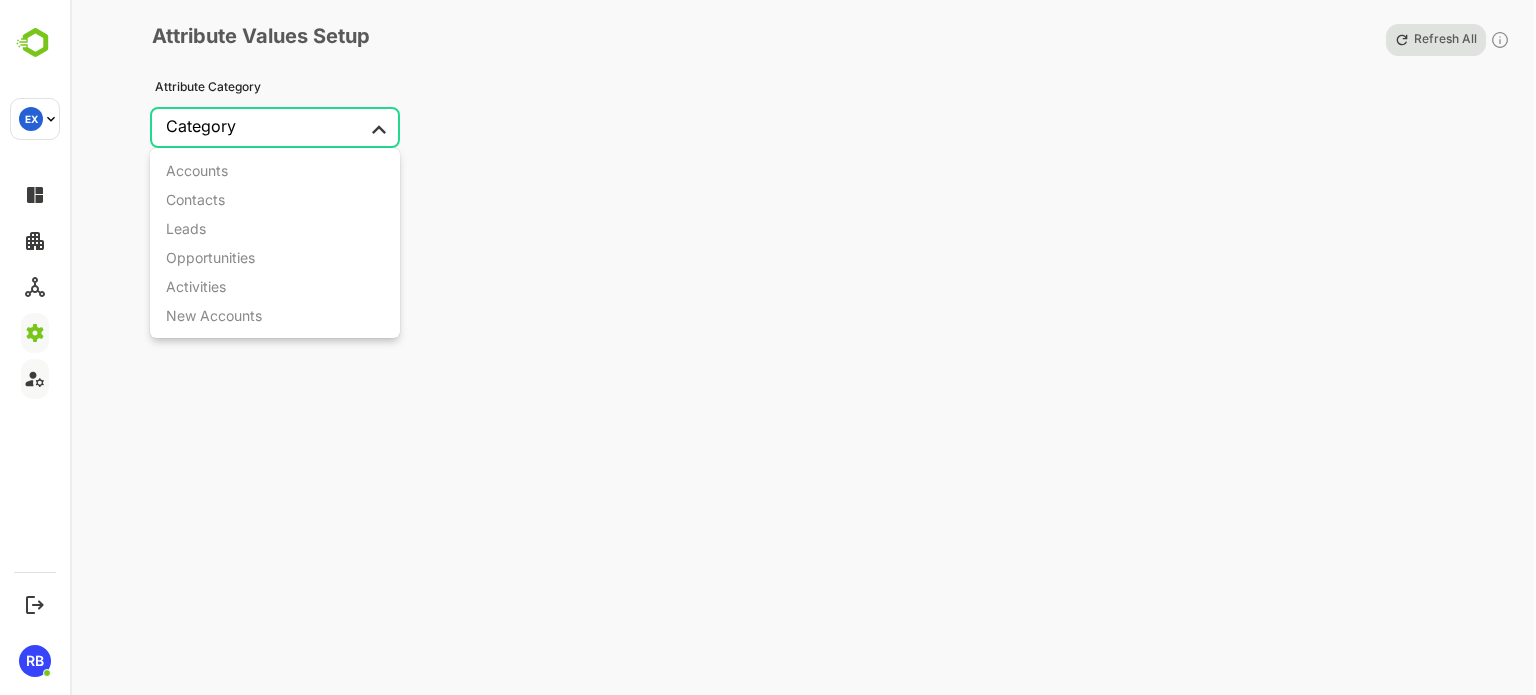 type on "********" 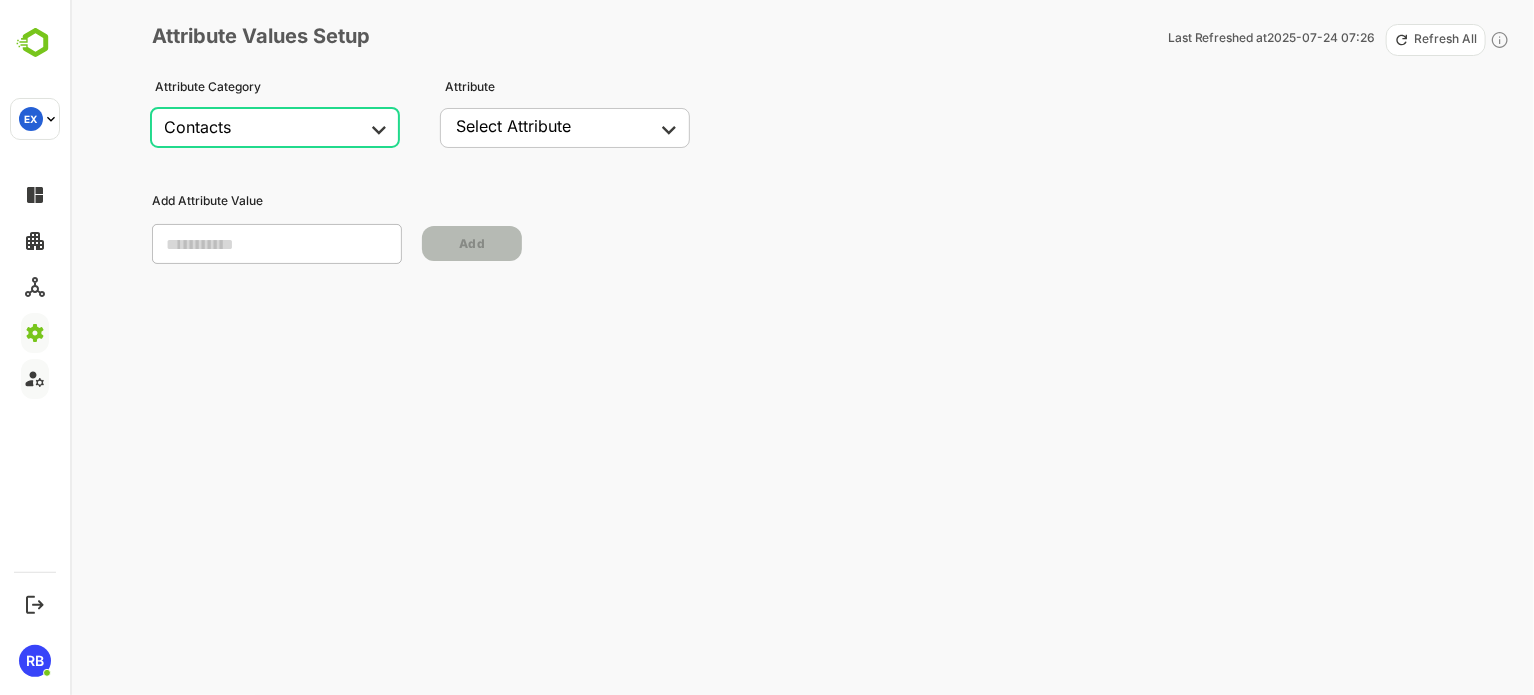 click on "EX exotel ****** EX Logout Last login:  Jul 31   18:27   IST RB Roshan Borkar roshan@bamboobox.ai RB Attribute Values Setup Last Refreshed at  2025-07-24 07:26 Refresh All Attribute Category Contacts ******** ​ Attribute Select Attribute ​ ​ Add Attribute Value ​ Add" at bounding box center (767, 347) 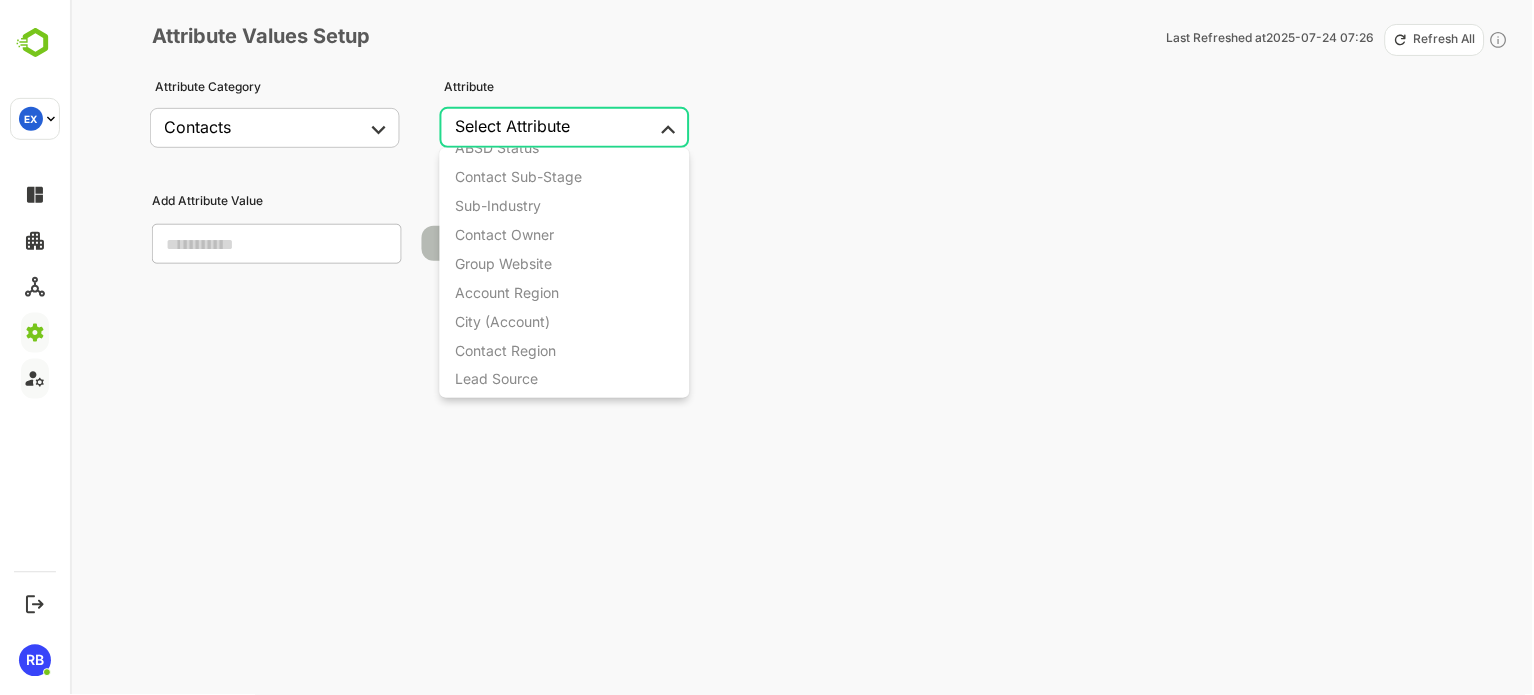scroll, scrollTop: 0, scrollLeft: 0, axis: both 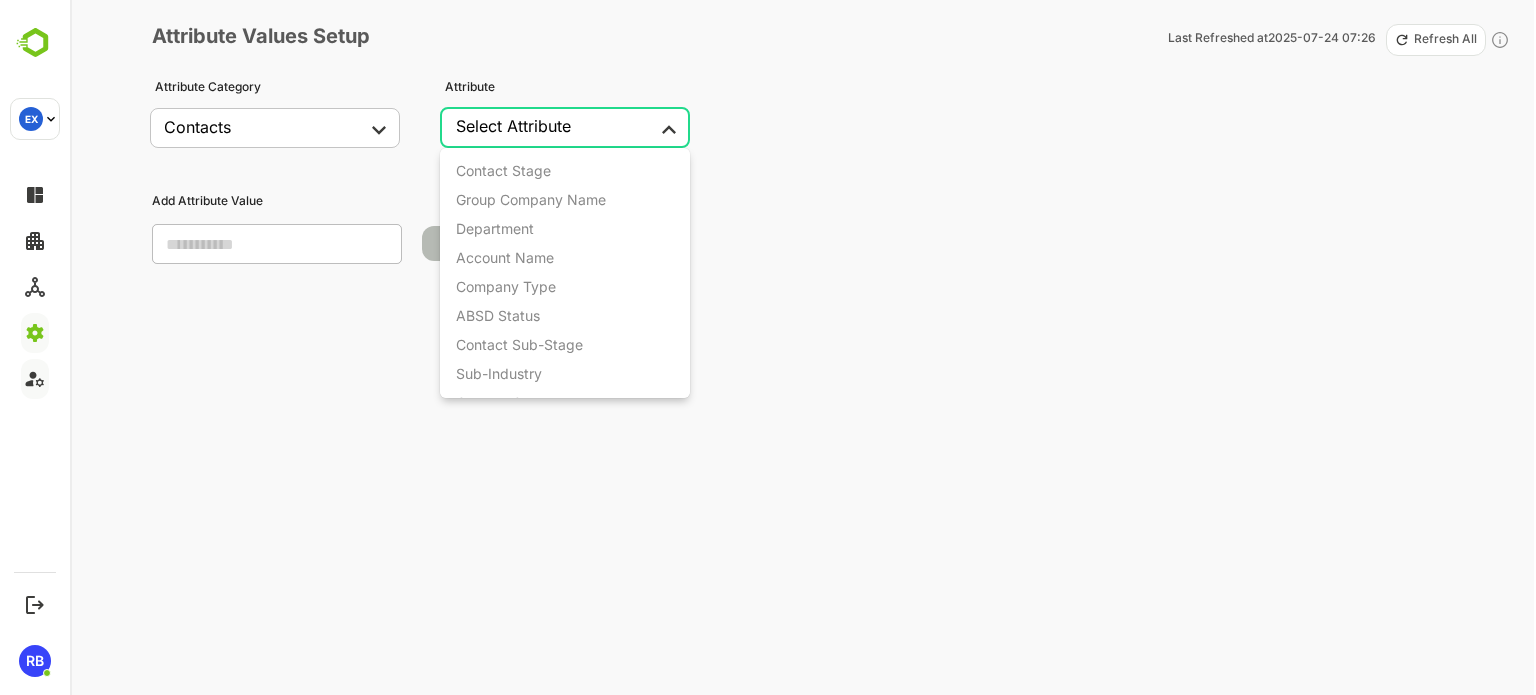 click at bounding box center (768, 347) 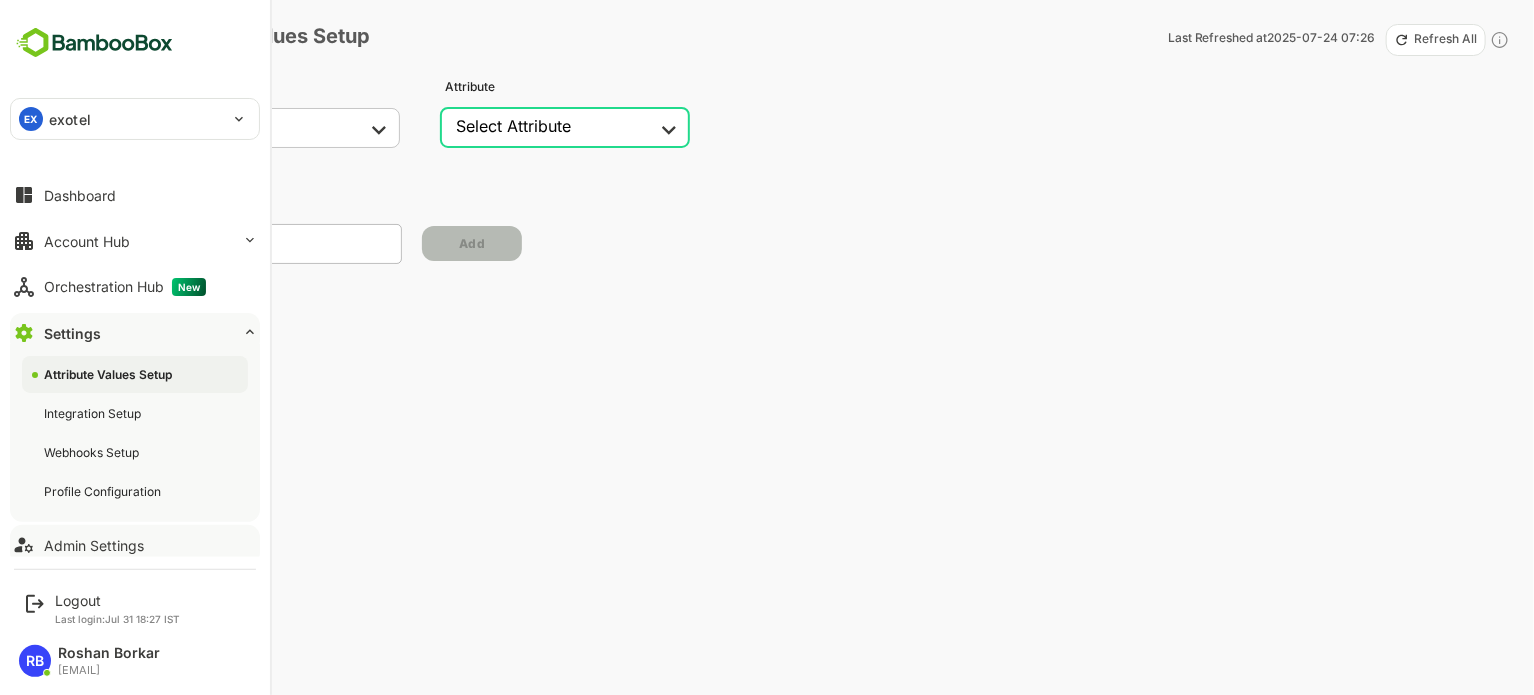 click on "Attribute Values Setup" at bounding box center (135, 374) 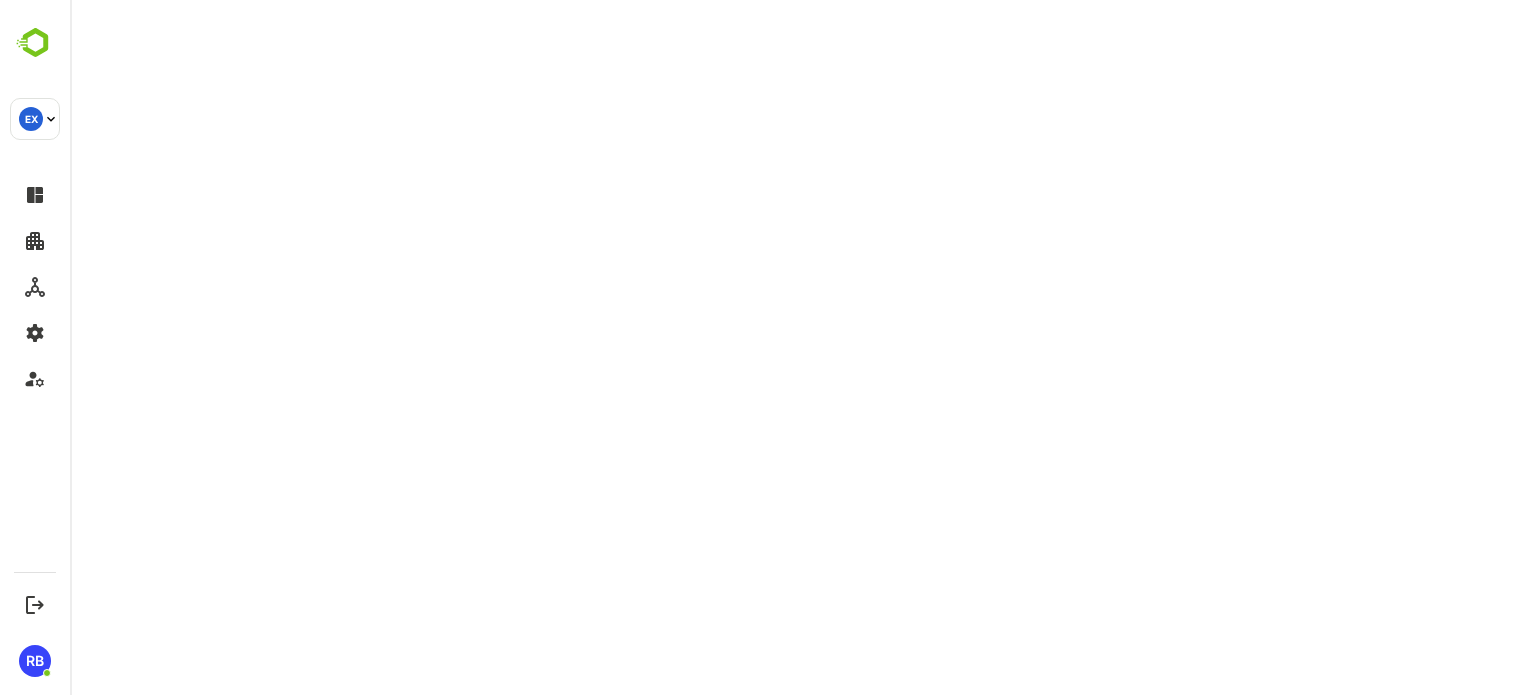 scroll, scrollTop: 0, scrollLeft: 0, axis: both 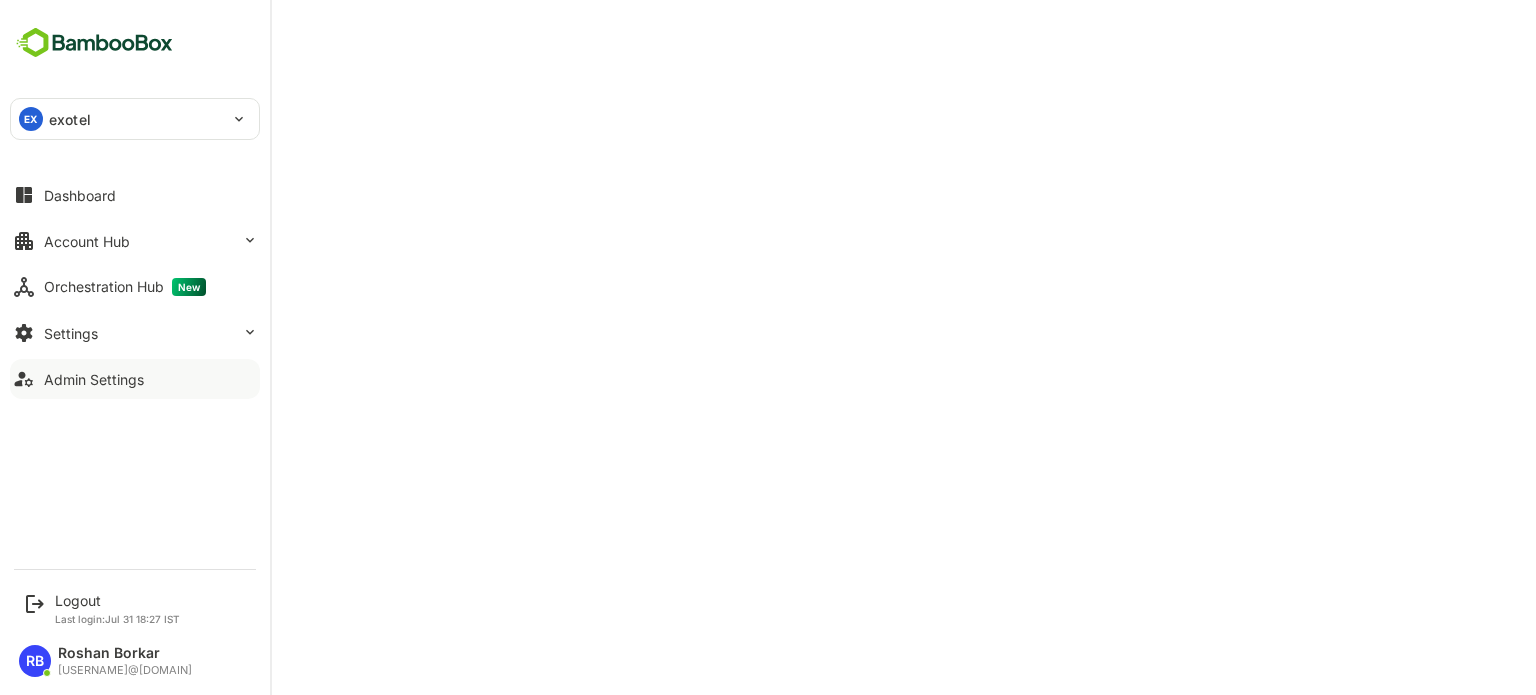 click on "Admin Settings" at bounding box center (94, 379) 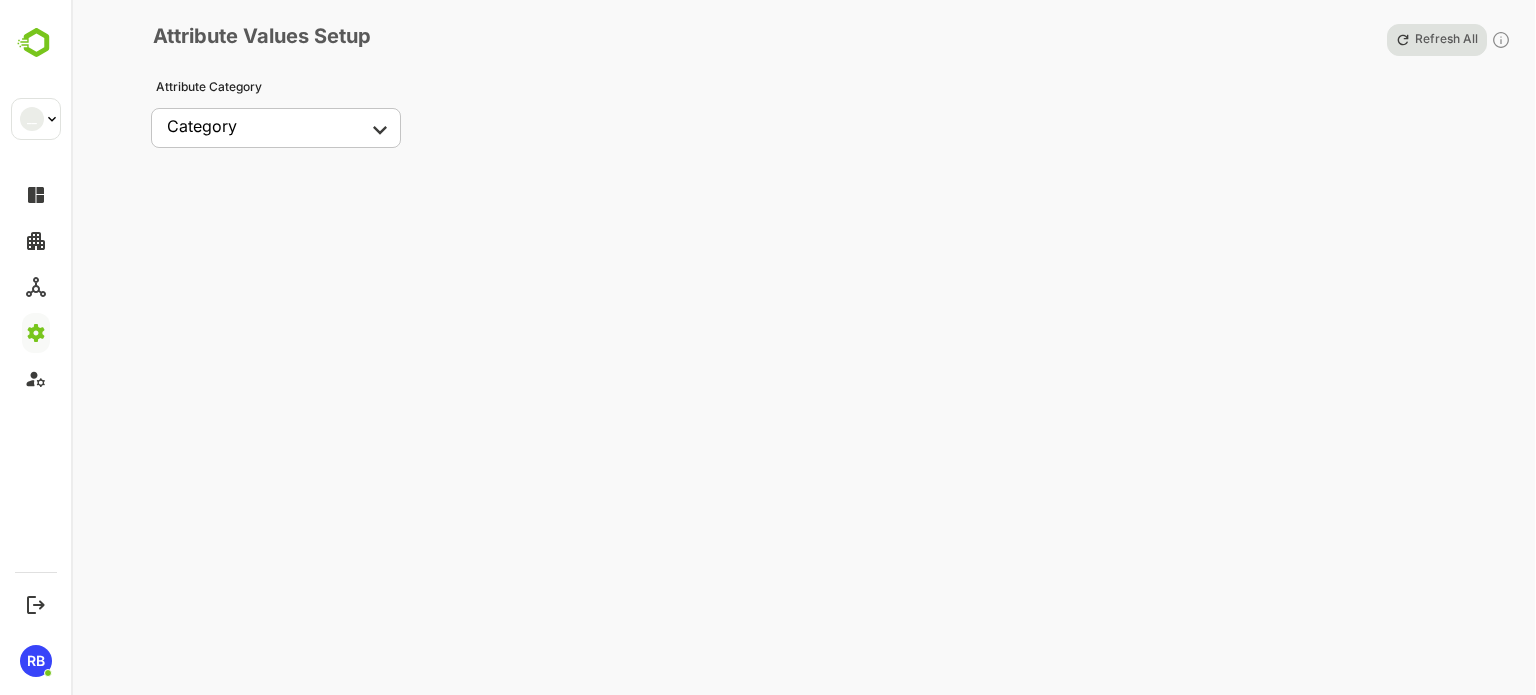 scroll, scrollTop: 0, scrollLeft: 0, axis: both 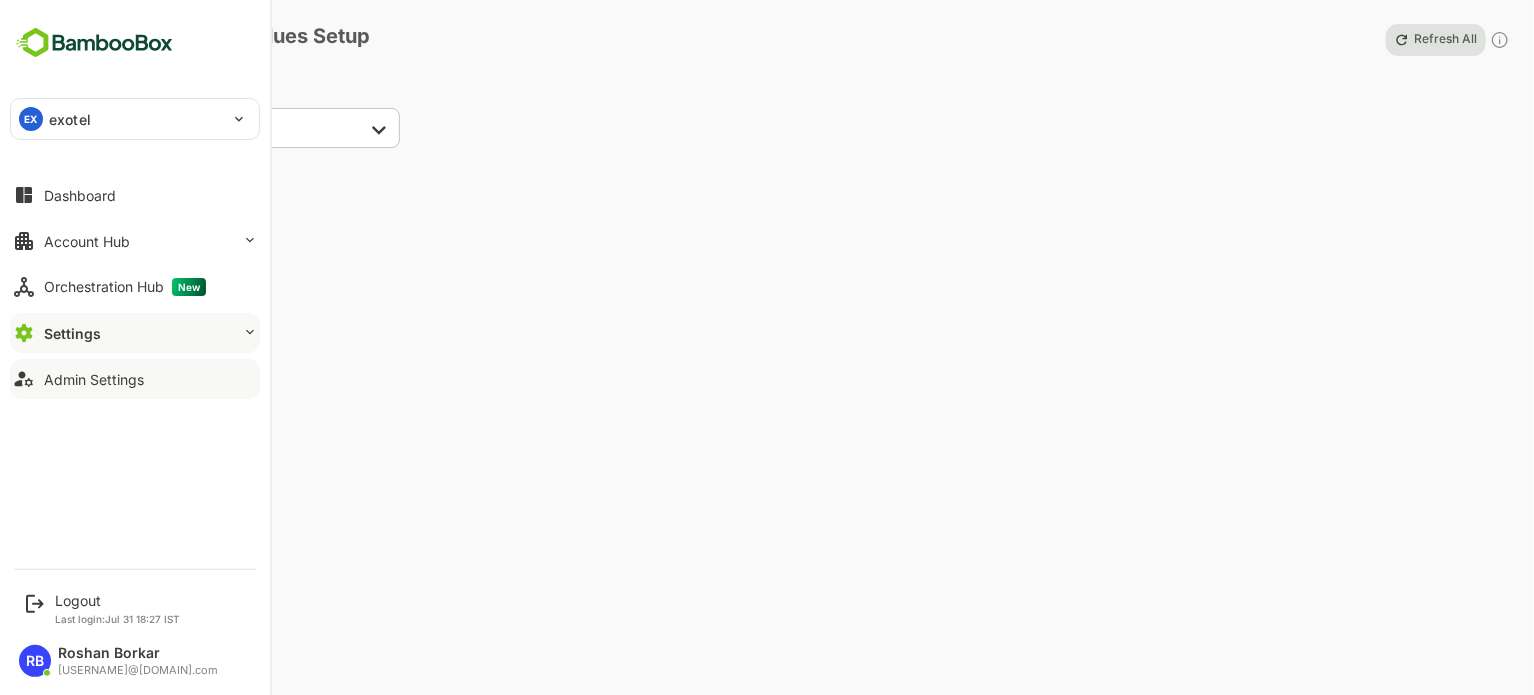 click on "Admin Settings" at bounding box center (94, 379) 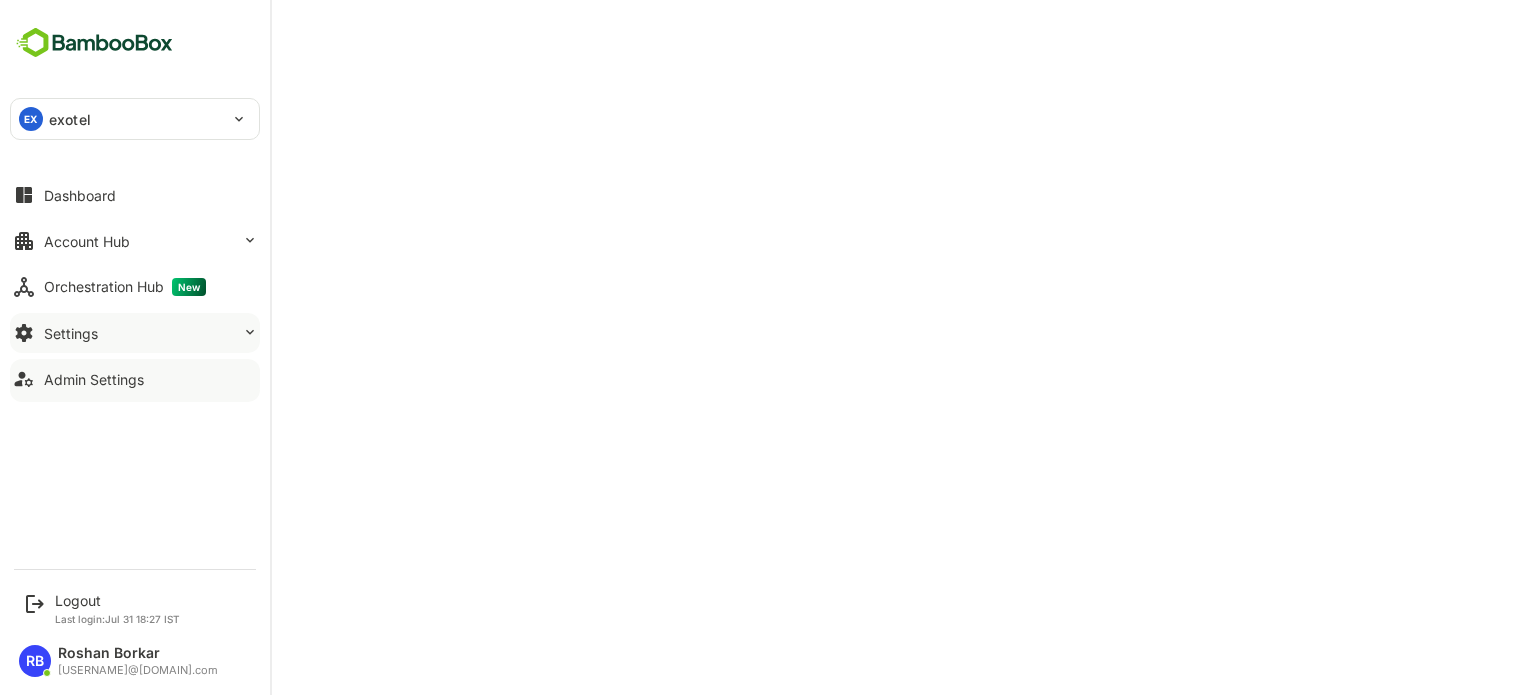 click on "Settings" at bounding box center (135, 333) 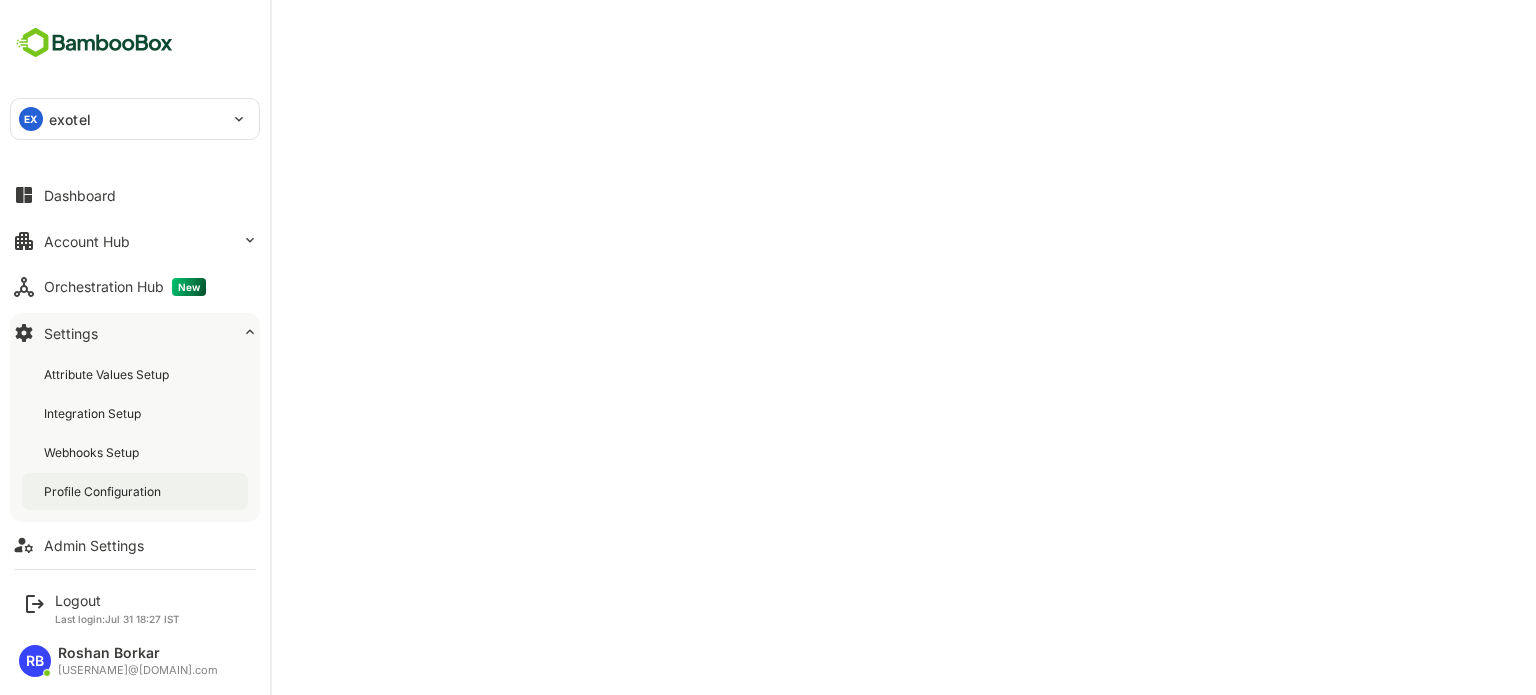 click on "Profile Configuration" at bounding box center [104, 491] 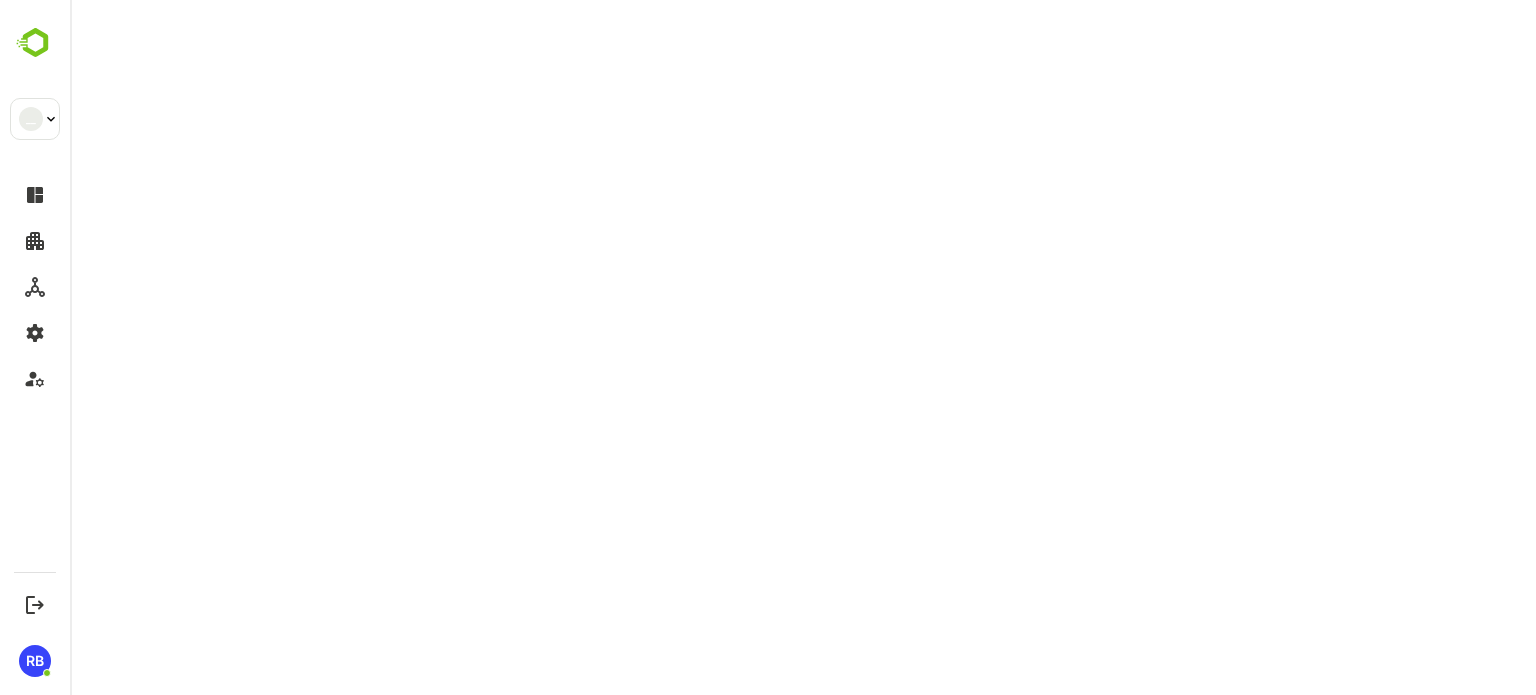 scroll, scrollTop: 0, scrollLeft: 0, axis: both 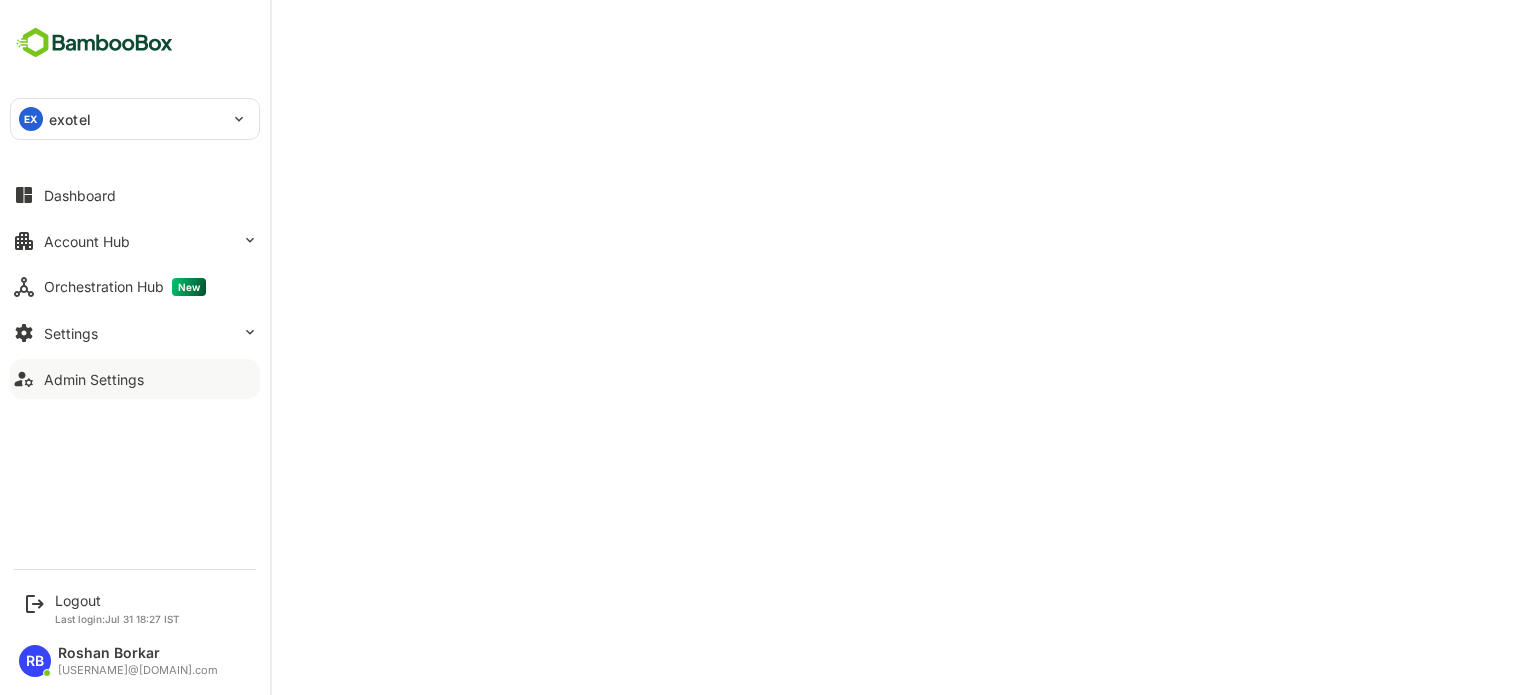 click on "Admin Settings" at bounding box center [135, 379] 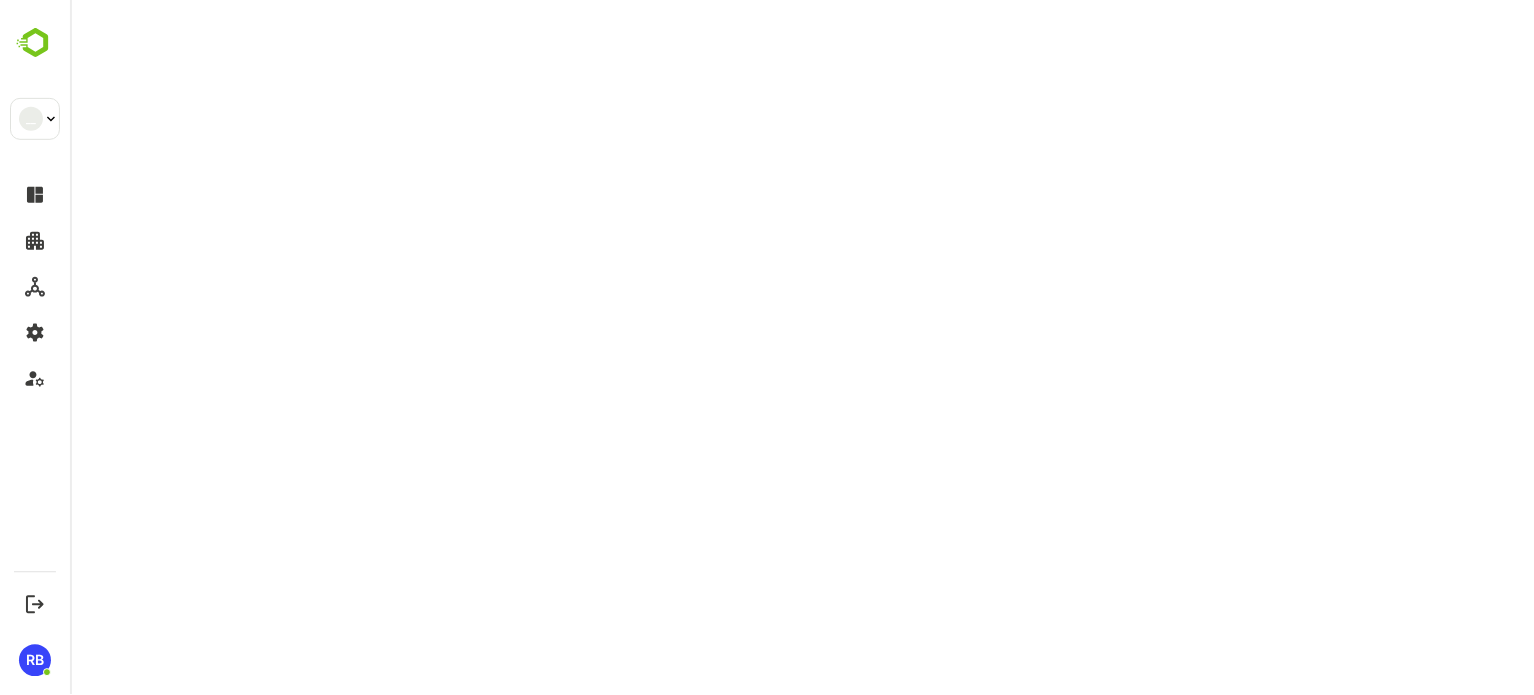 scroll, scrollTop: 0, scrollLeft: 0, axis: both 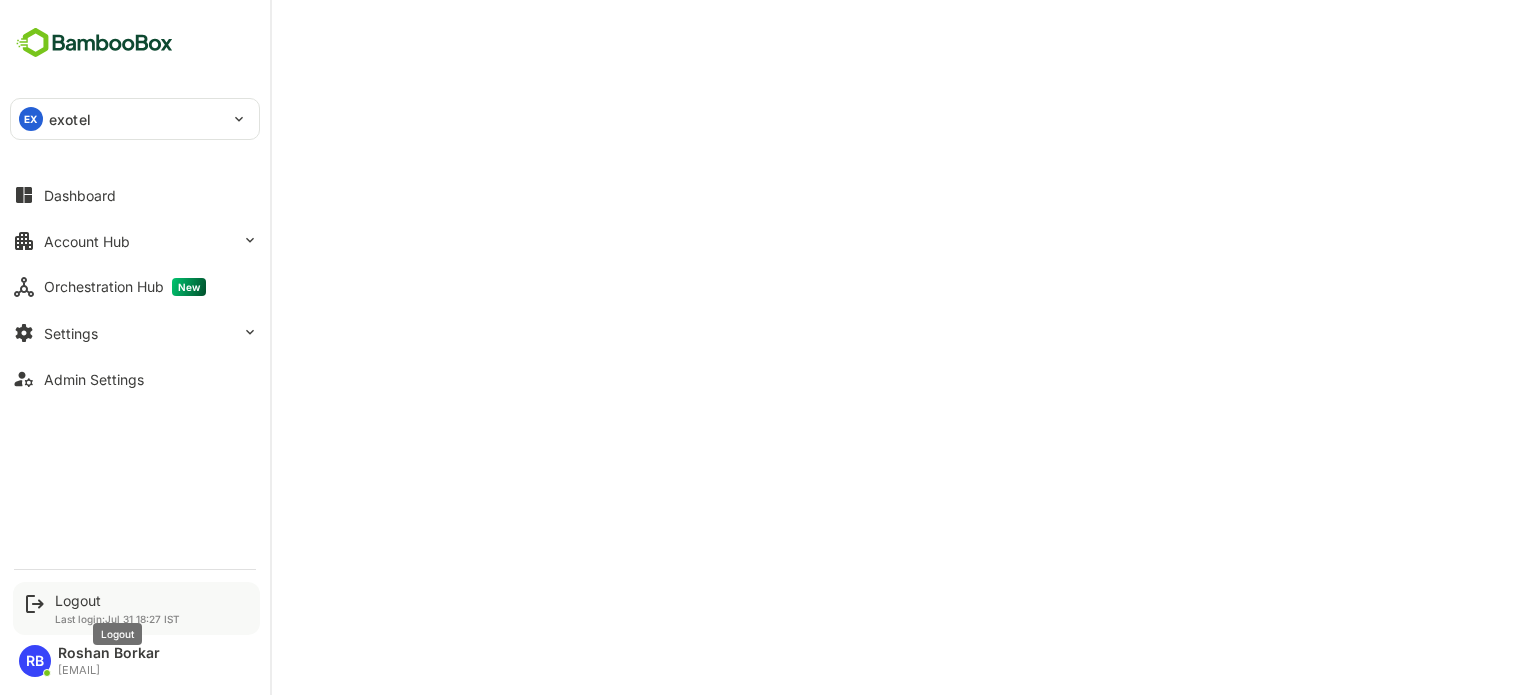 click on "Logout" at bounding box center [117, 600] 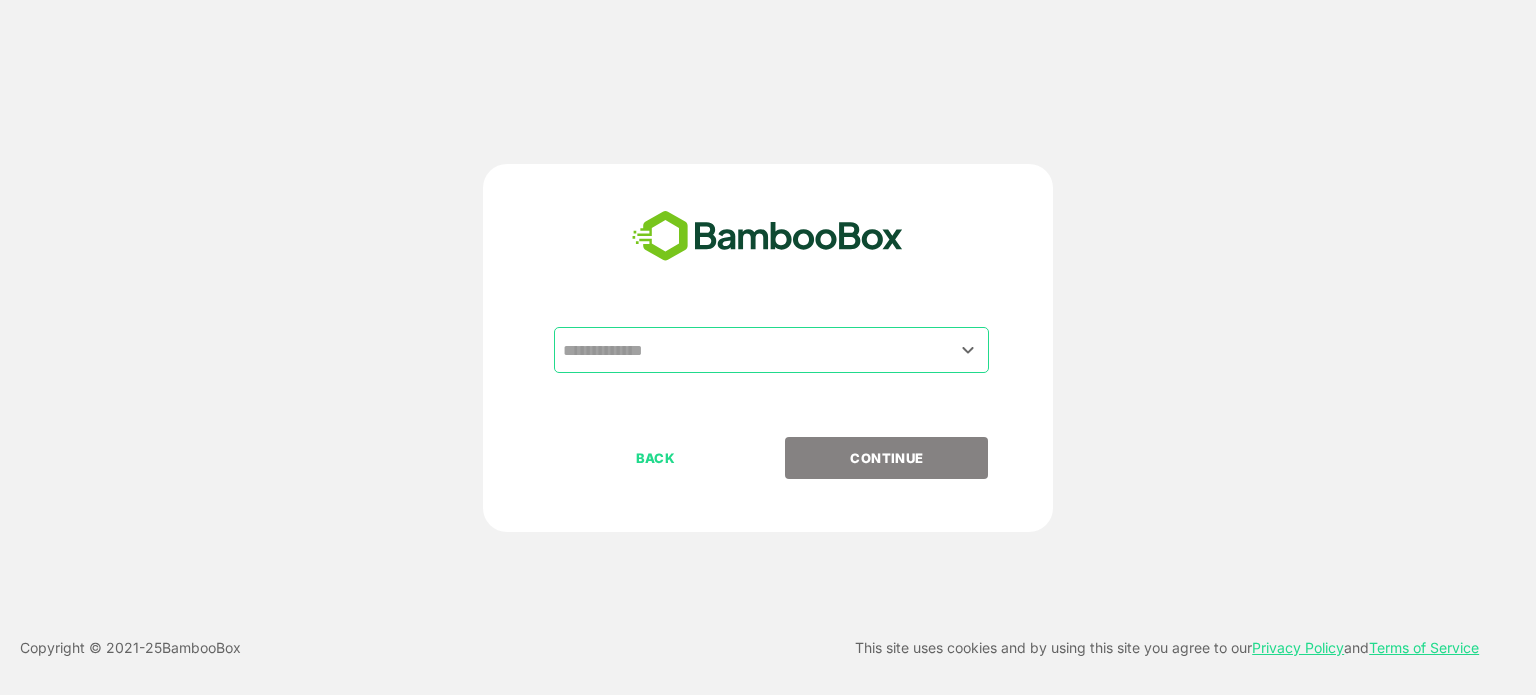 click at bounding box center [771, 350] 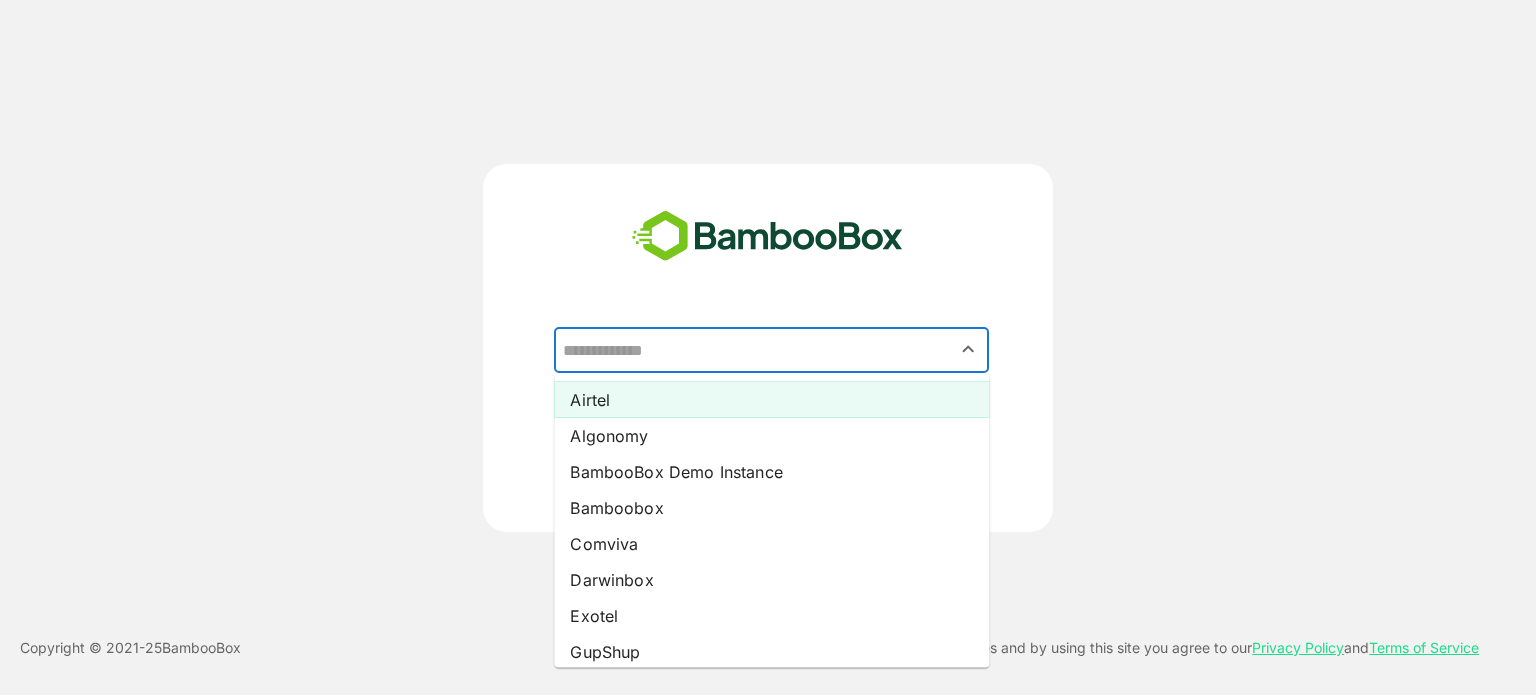 click on "Airtel" at bounding box center (771, 400) 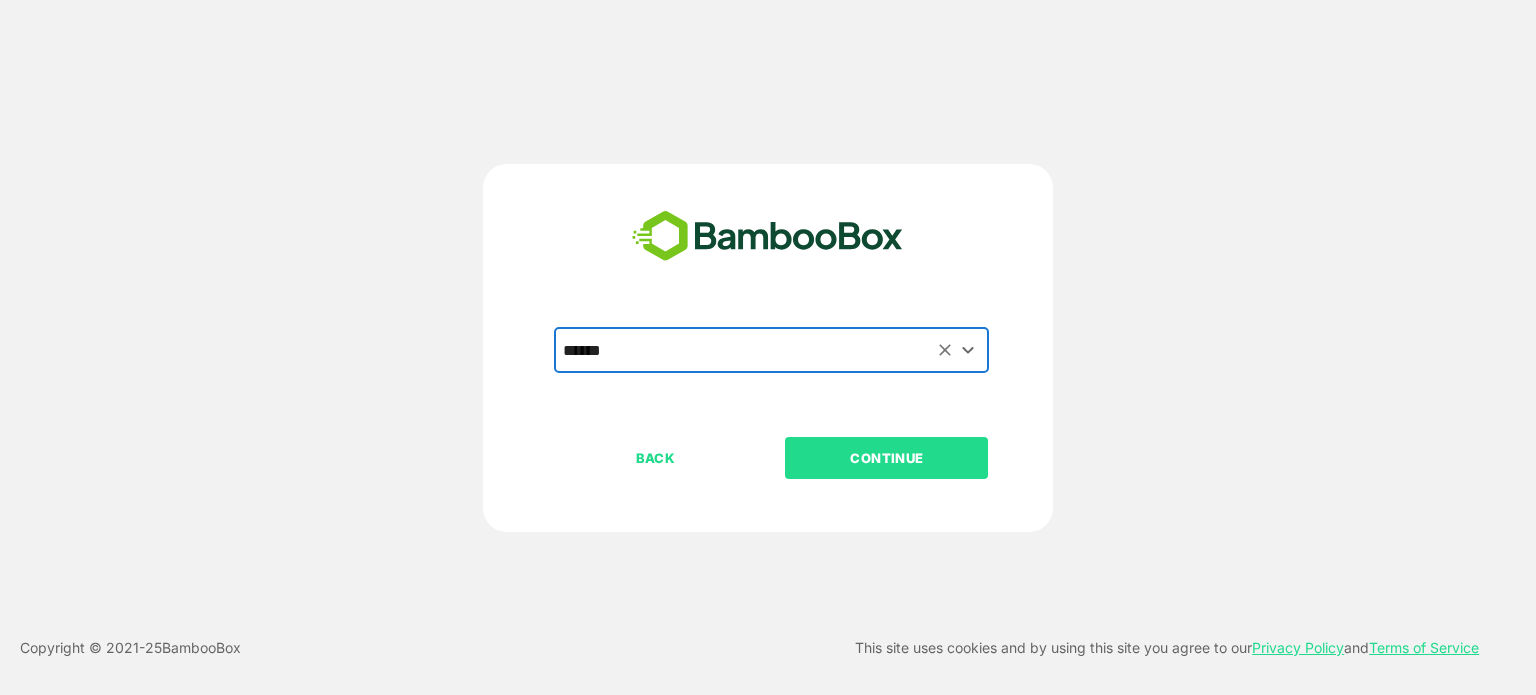 click on "CONTINUE" at bounding box center [887, 458] 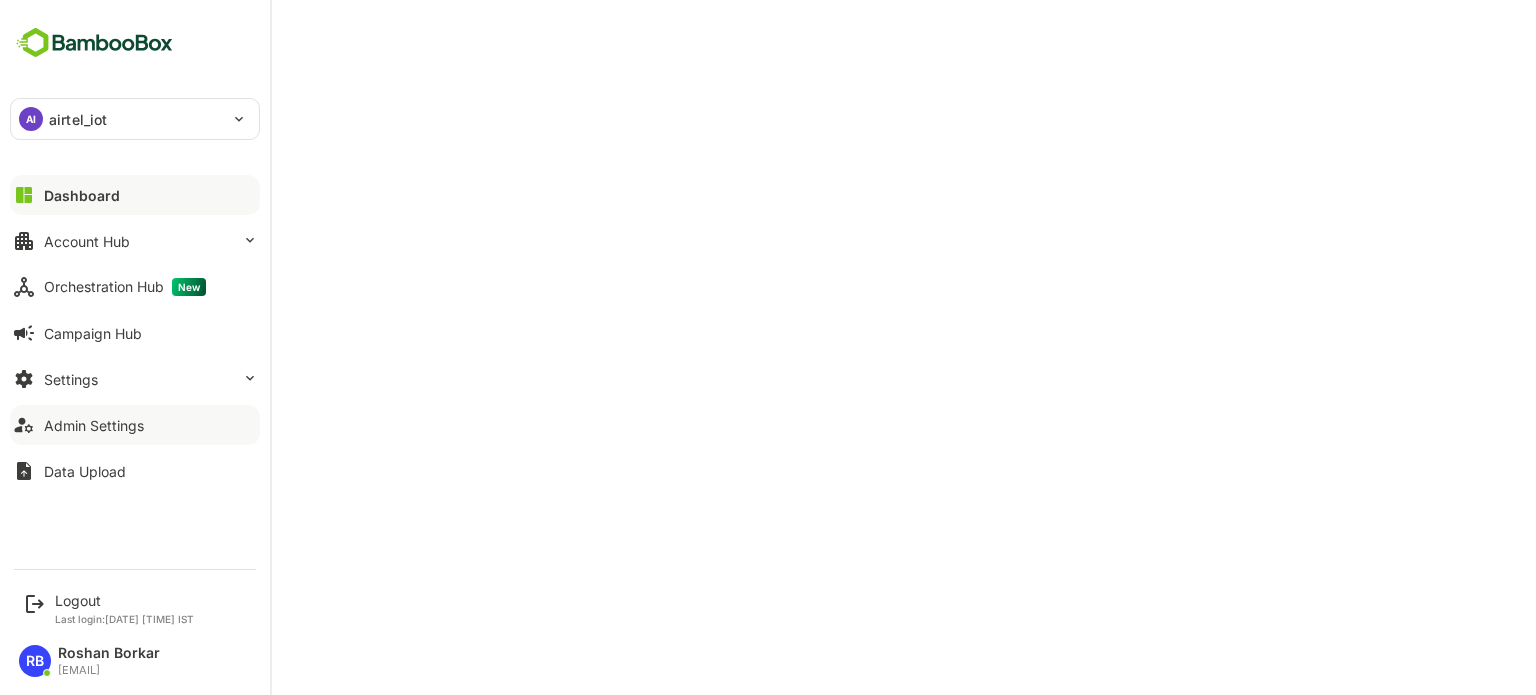 click on "Admin Settings" at bounding box center [94, 425] 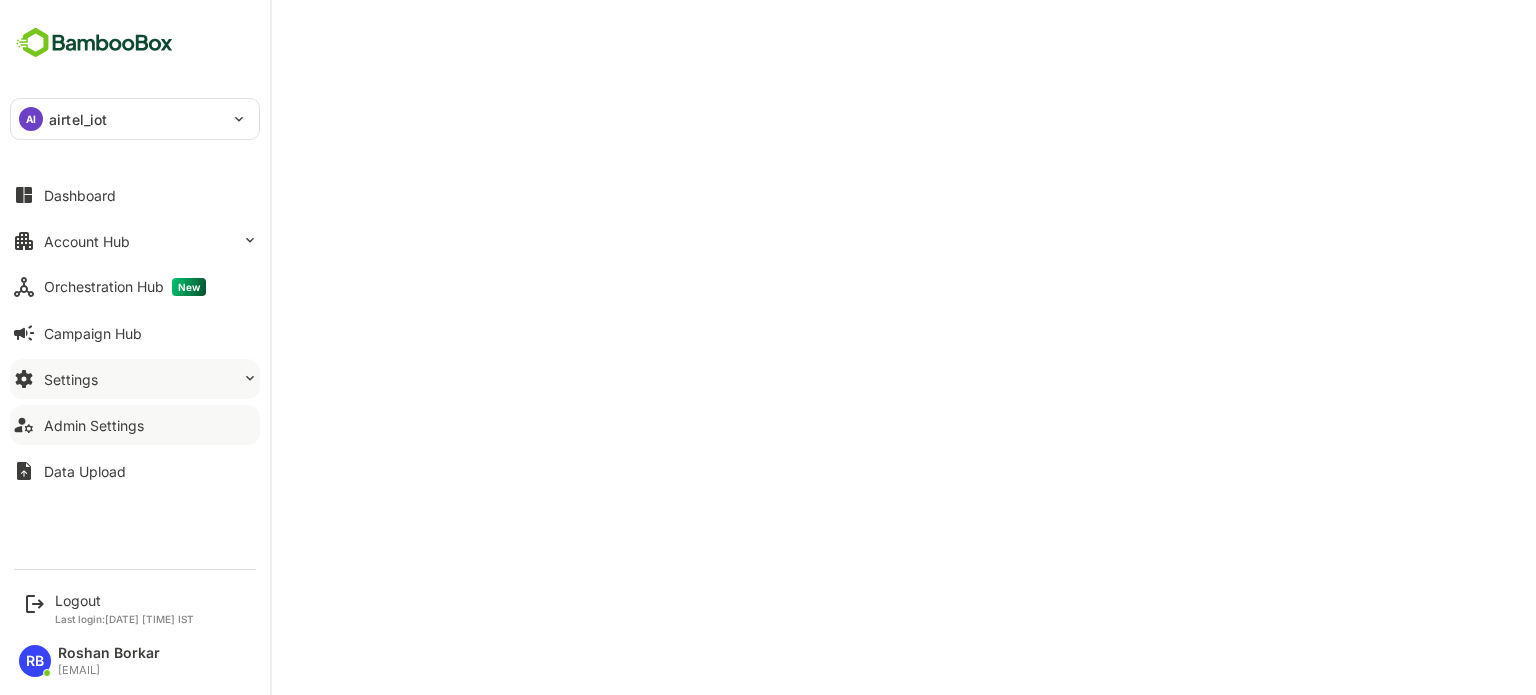 click on "Settings" at bounding box center (135, 379) 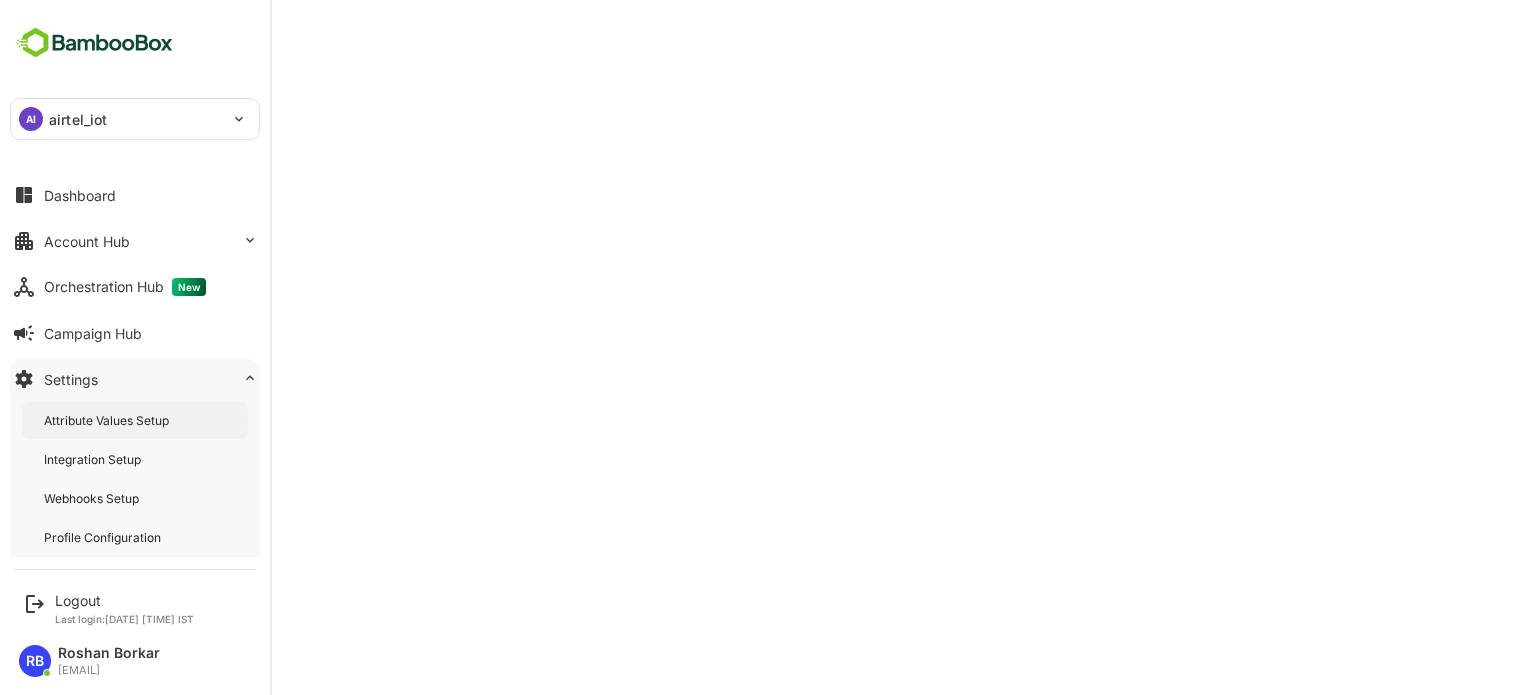 click on "Attribute Values Setup" at bounding box center (108, 420) 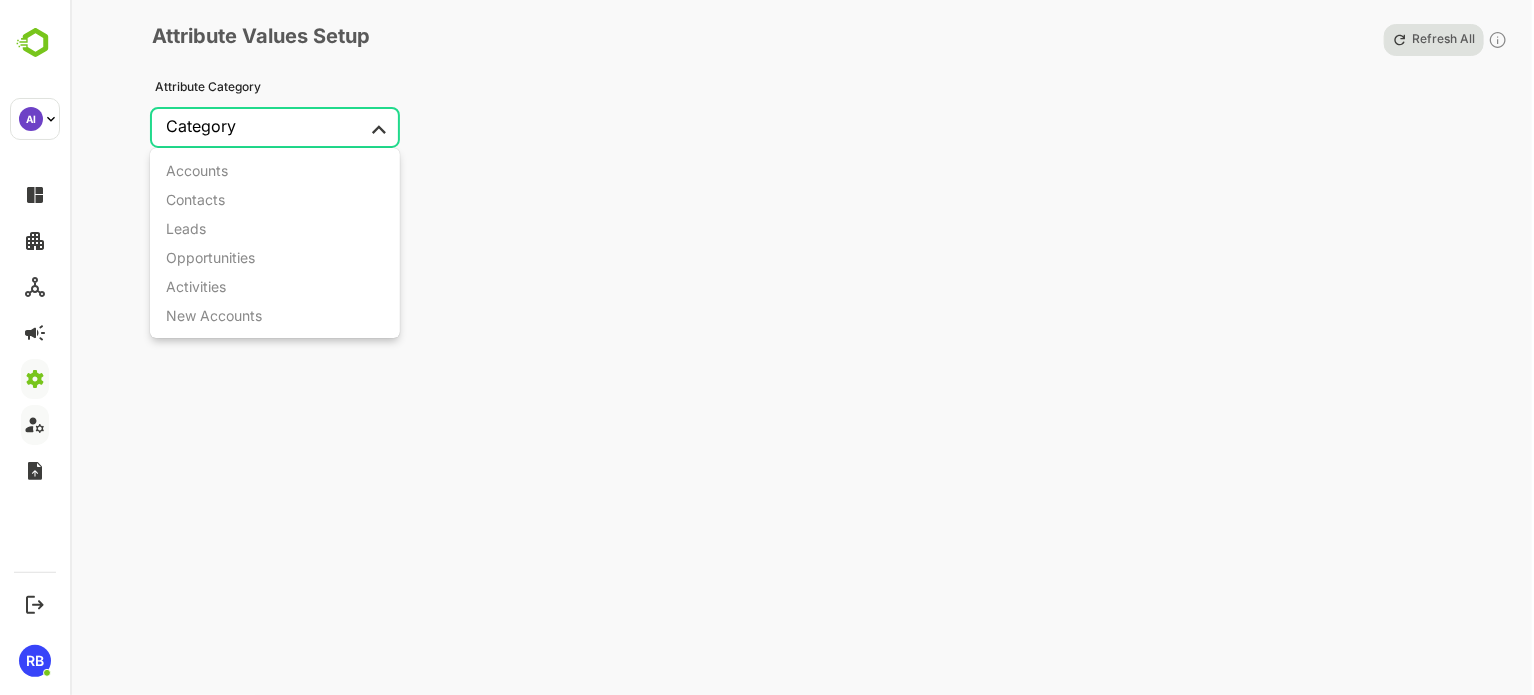 click on "**********" at bounding box center (767, 347) 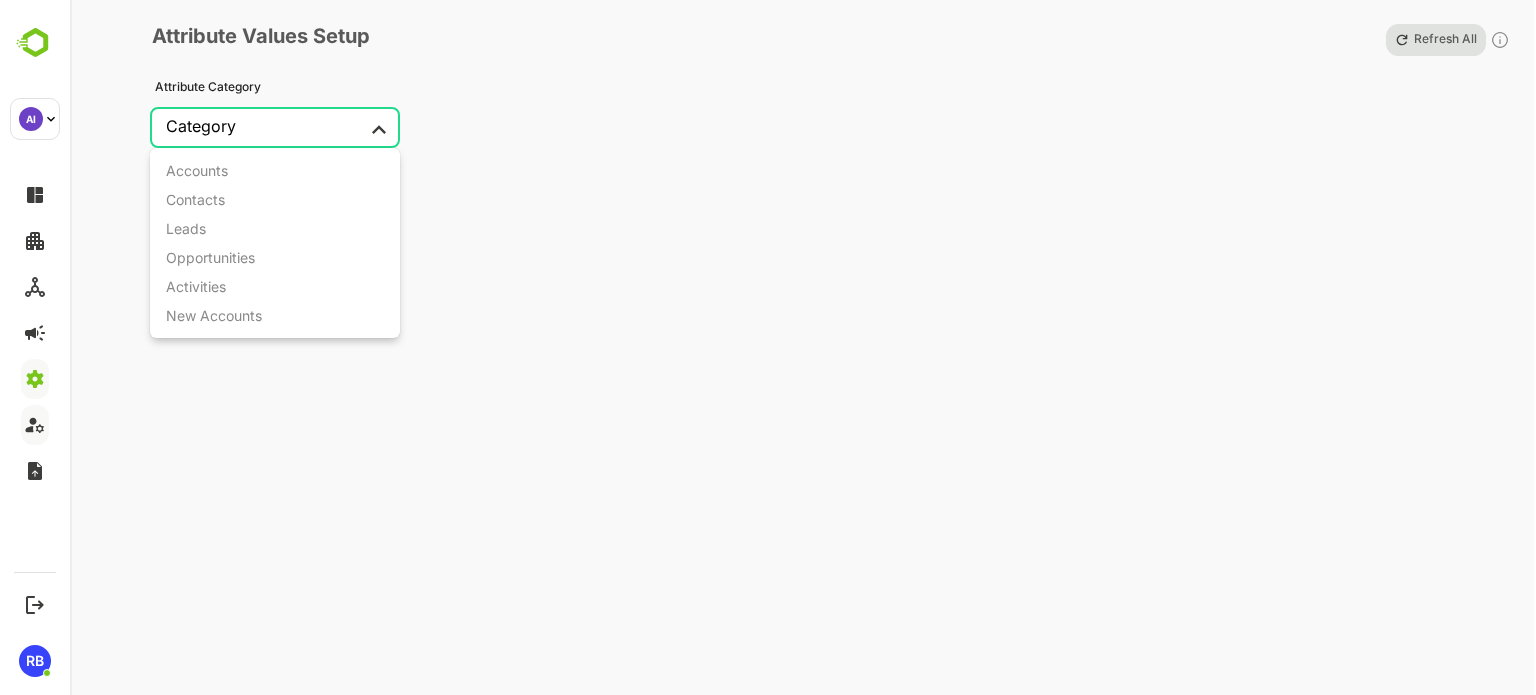 click on "Contacts" at bounding box center [275, 199] 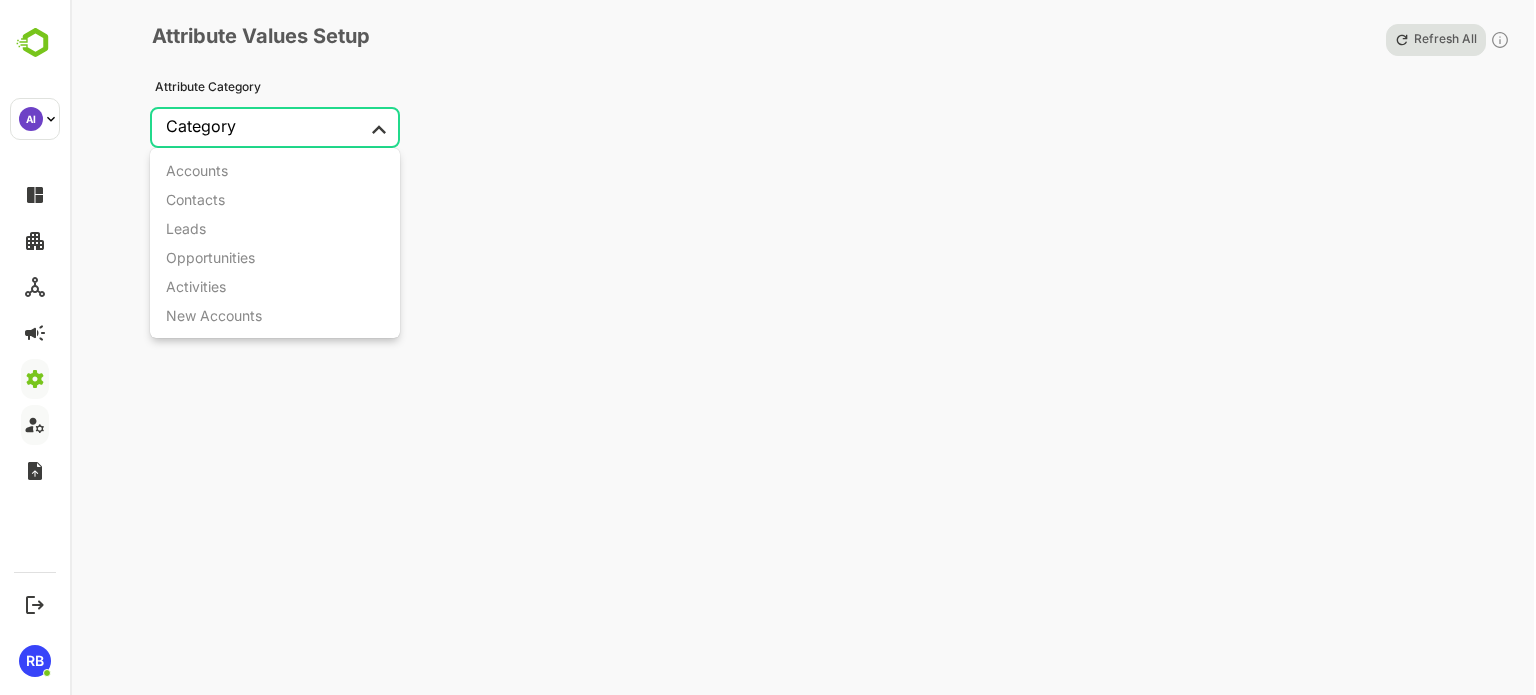 type on "********" 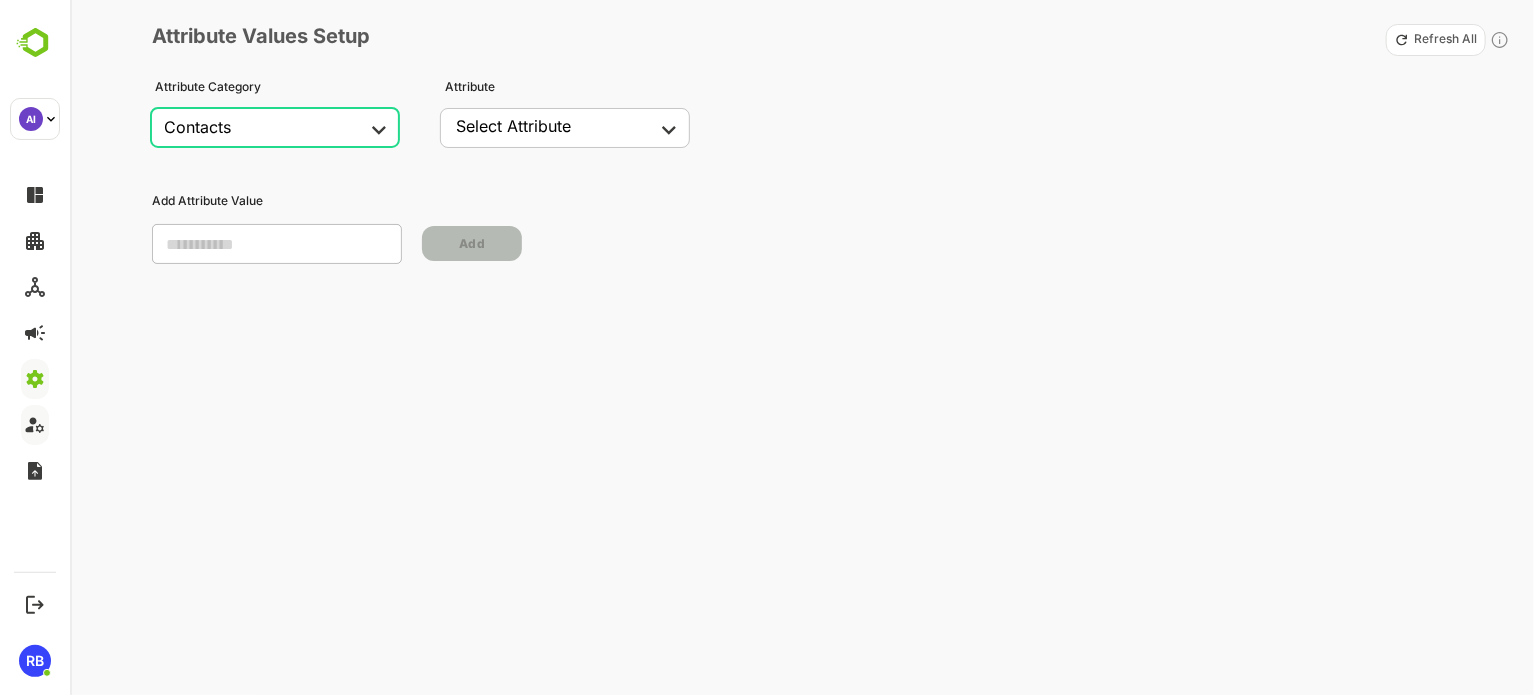 click on "Select Attribute" at bounding box center [513, 126] 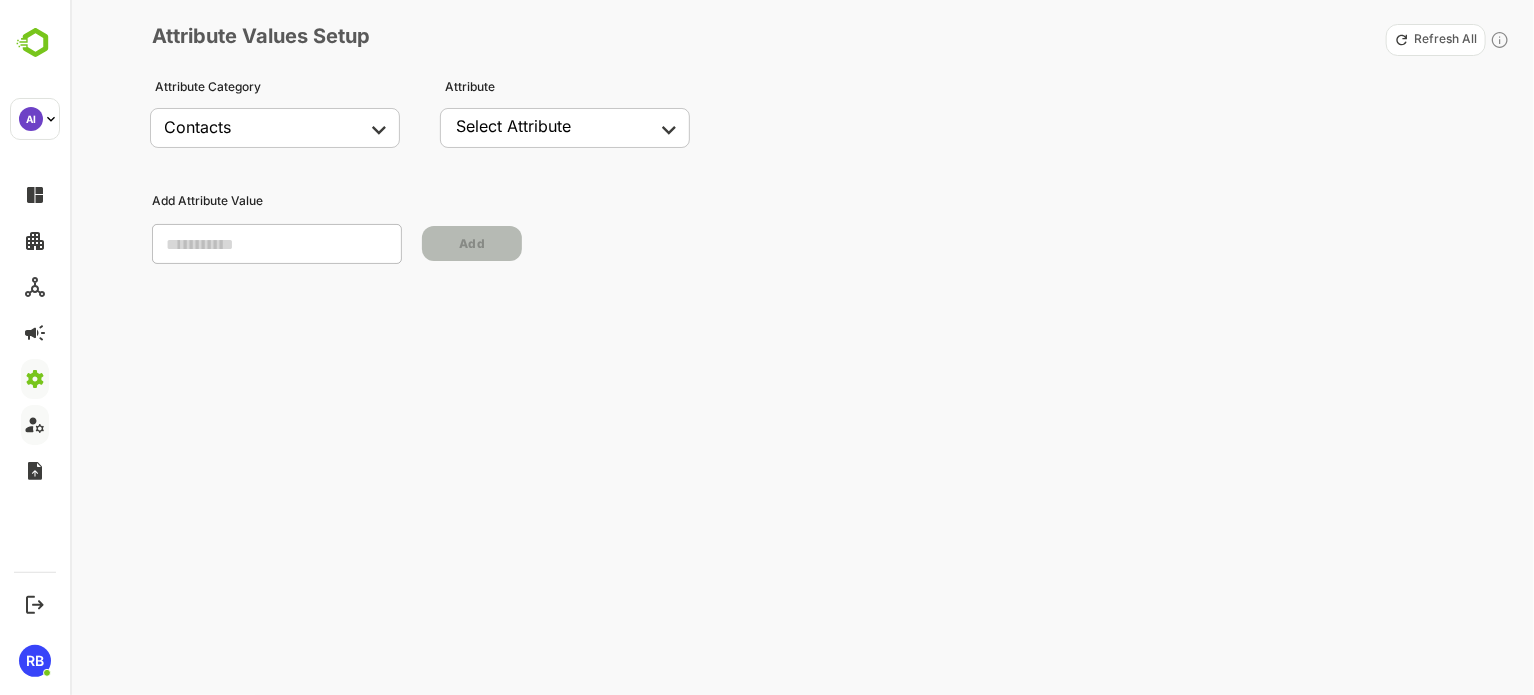 click on "**********" at bounding box center [767, 347] 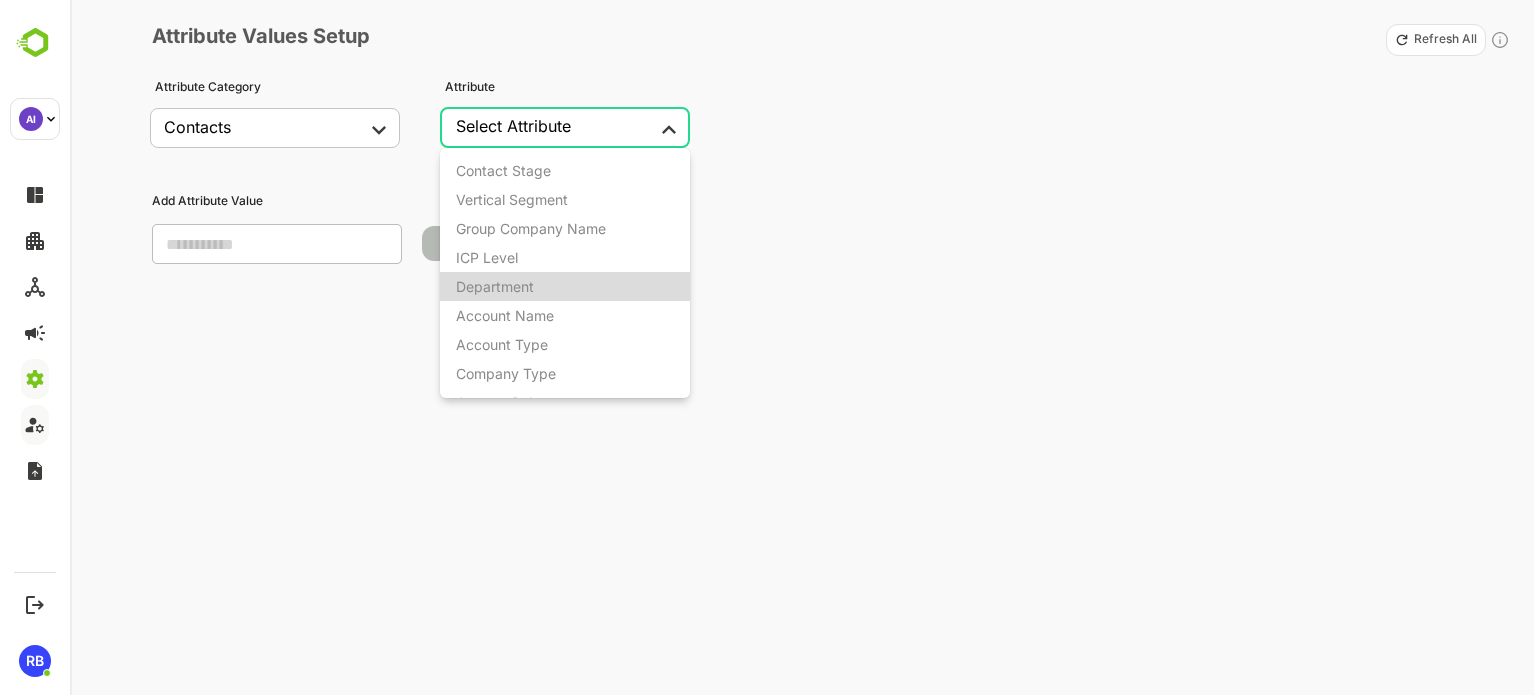click on "Department" at bounding box center [566, 286] 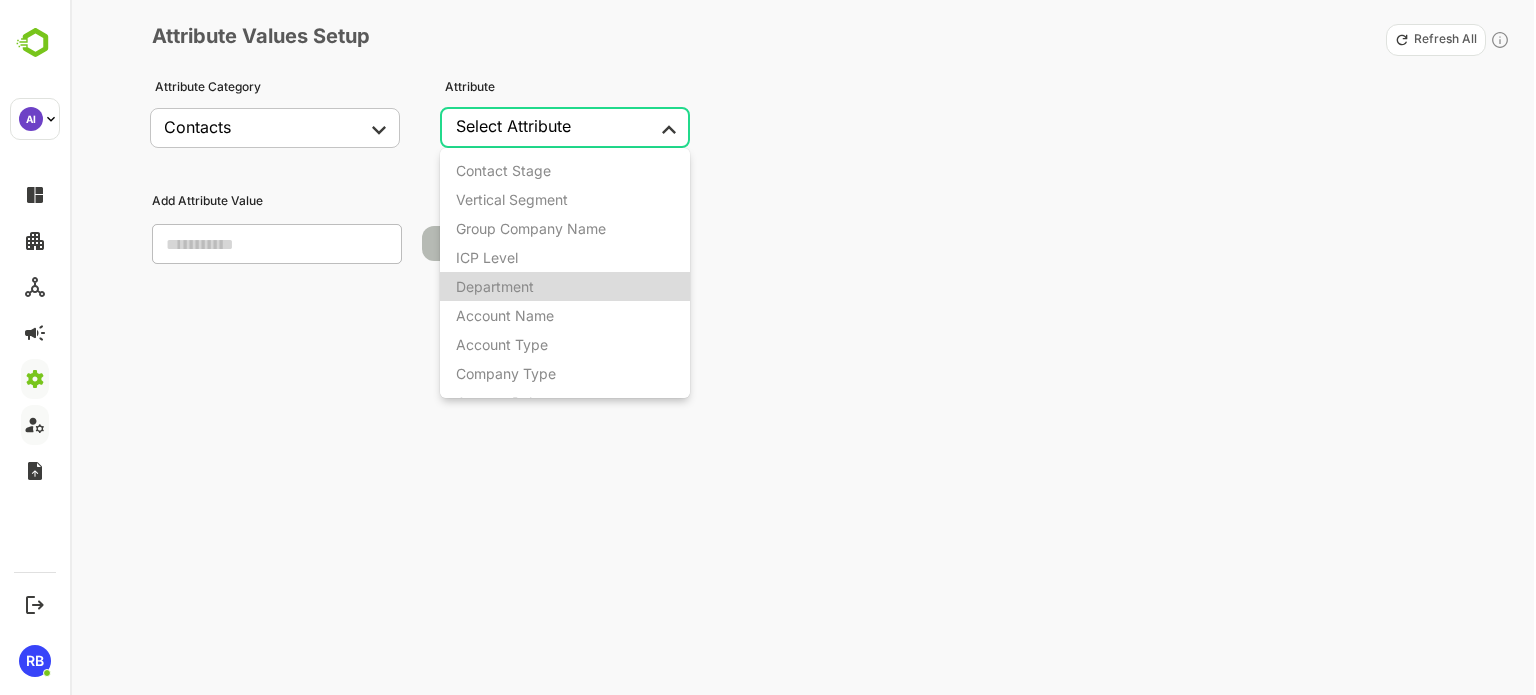 type on "**********" 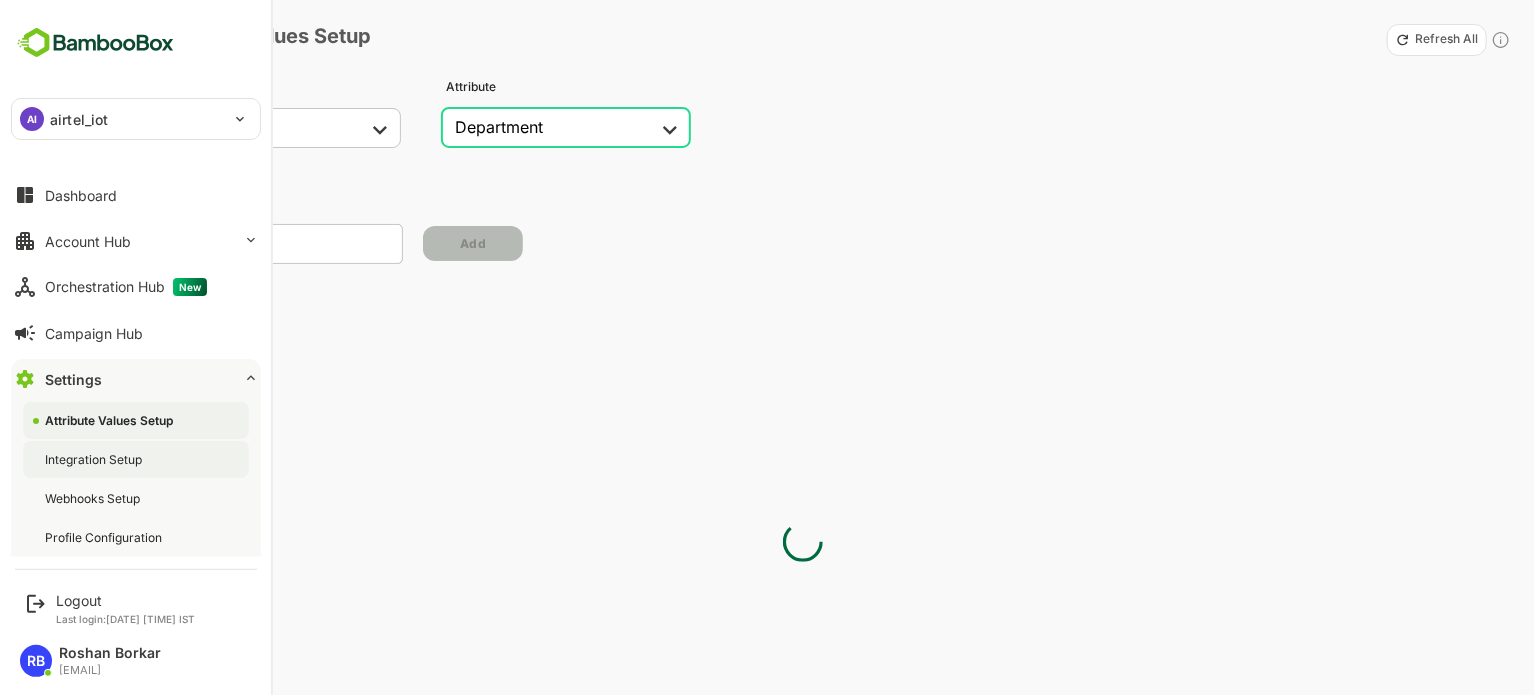 scroll, scrollTop: 102, scrollLeft: 0, axis: vertical 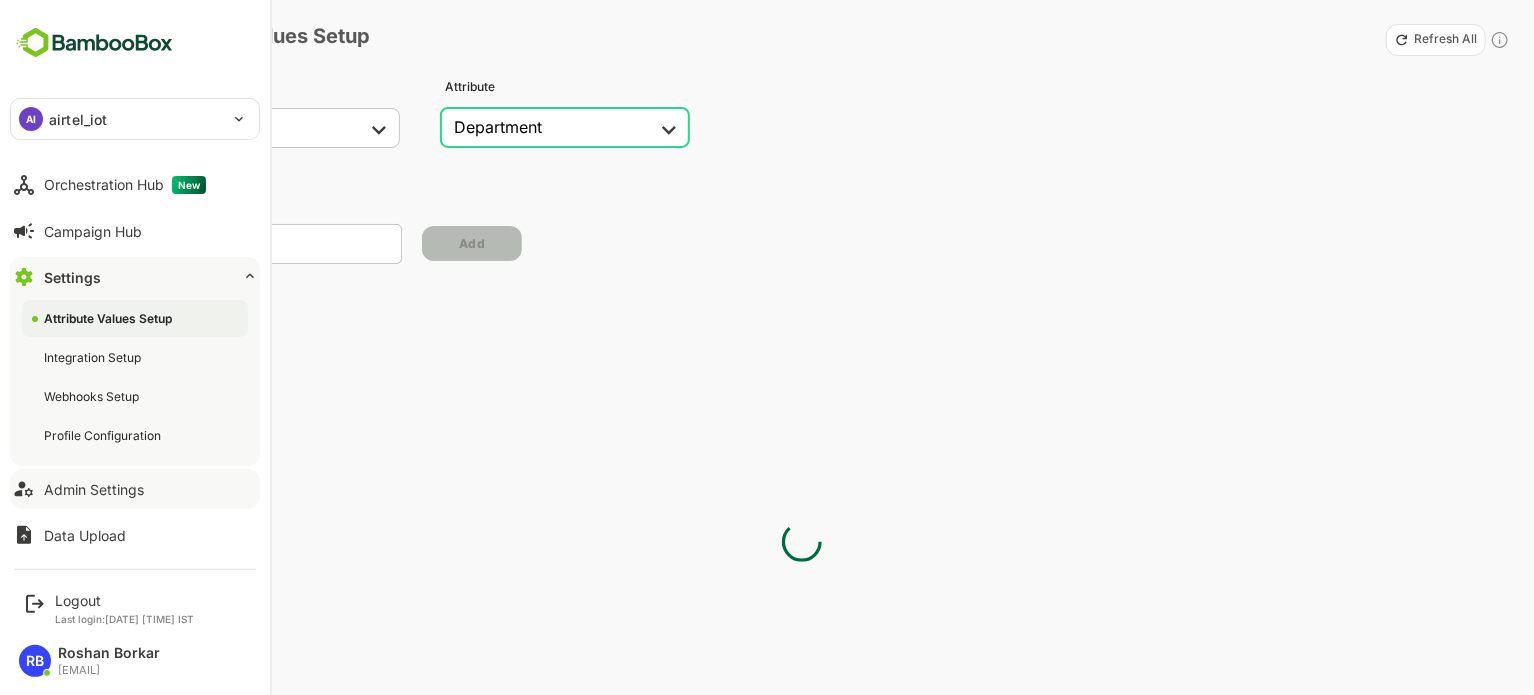 click on "Admin Settings" at bounding box center (94, 489) 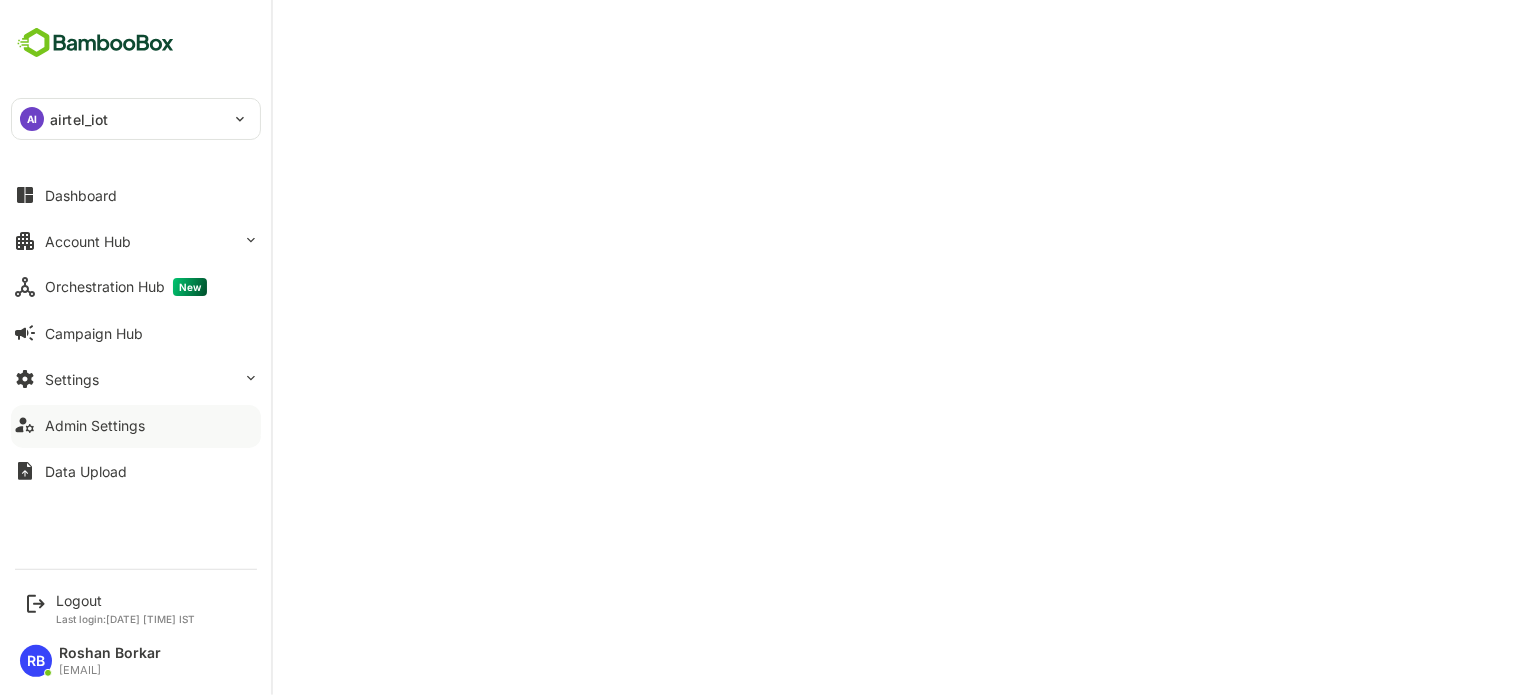 scroll, scrollTop: 0, scrollLeft: 0, axis: both 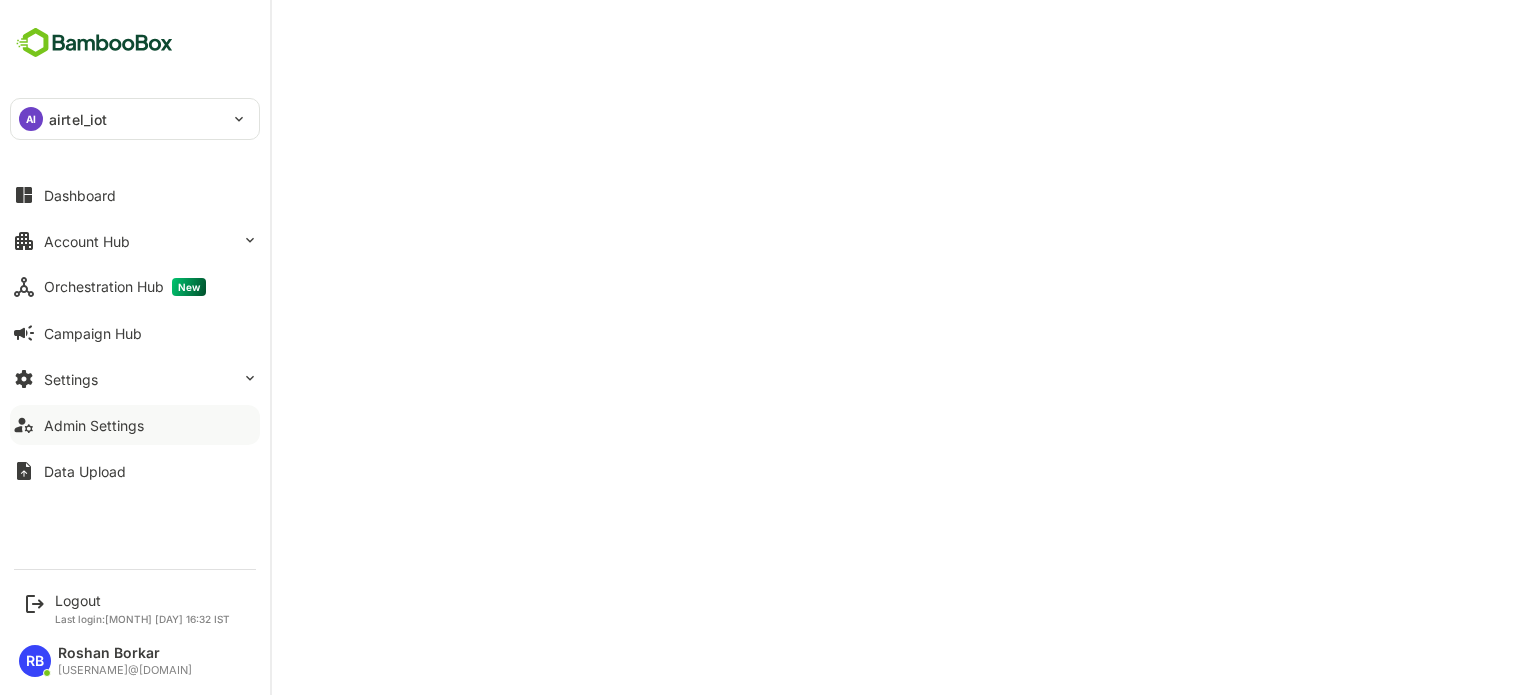click on "Admin Settings" at bounding box center (94, 425) 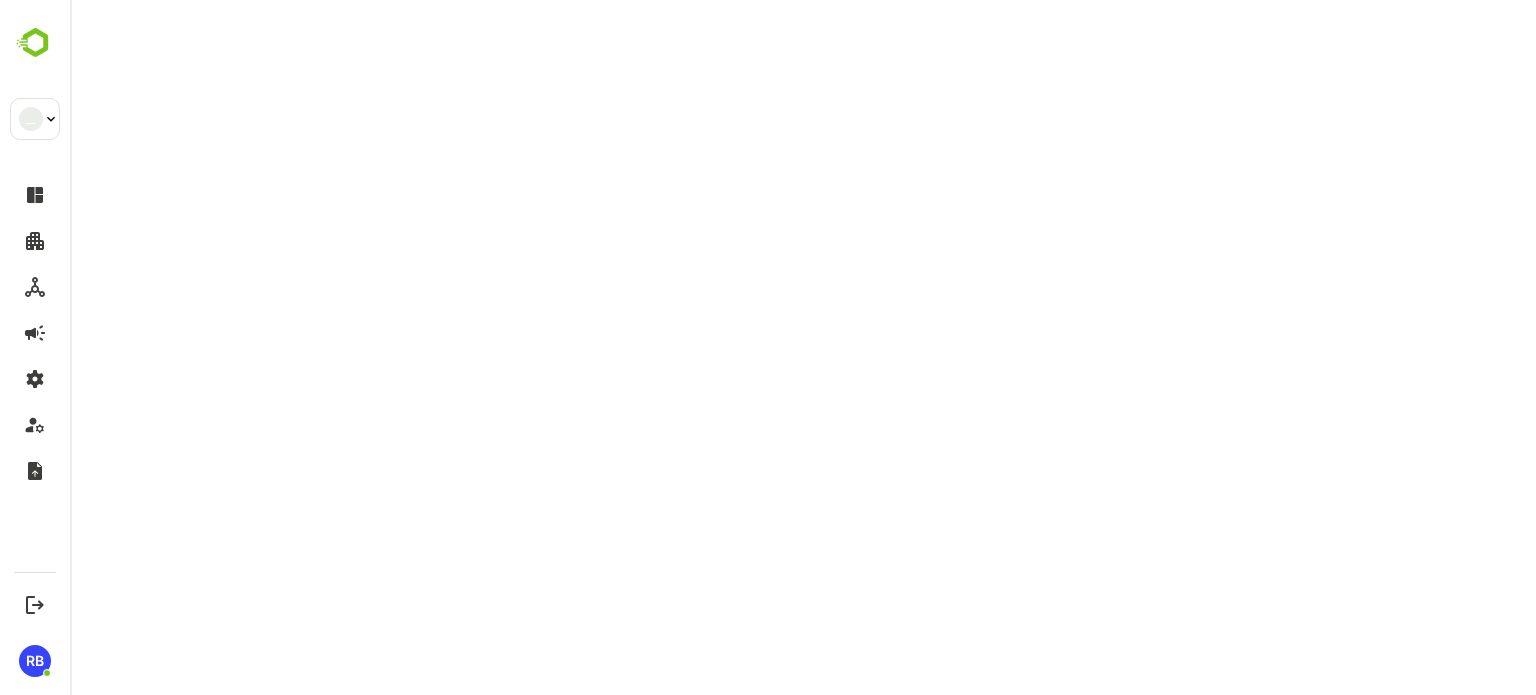 scroll, scrollTop: 0, scrollLeft: 0, axis: both 